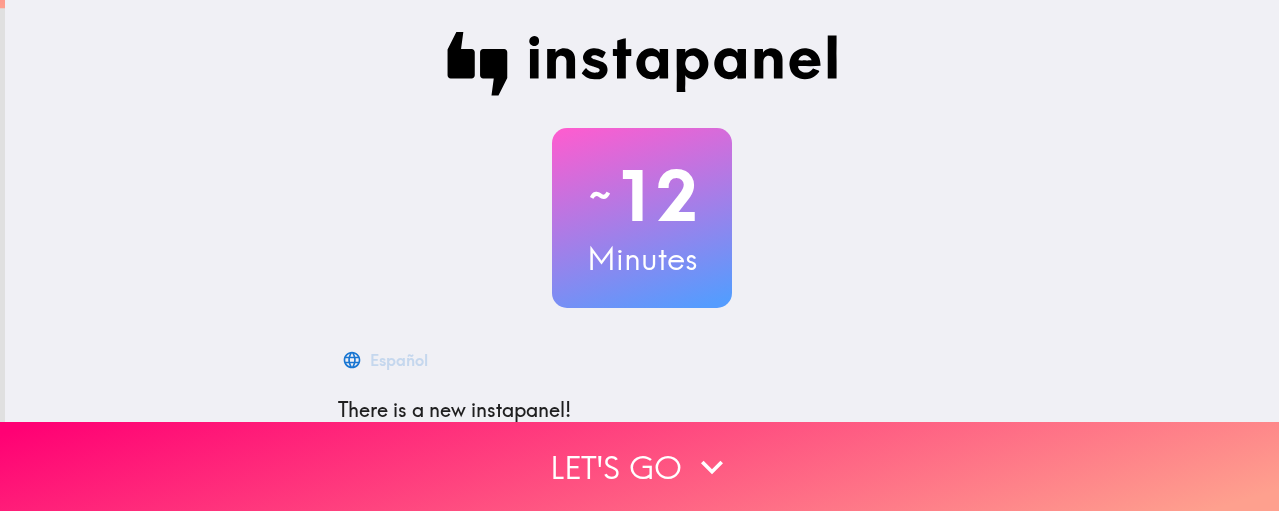 scroll, scrollTop: 0, scrollLeft: 0, axis: both 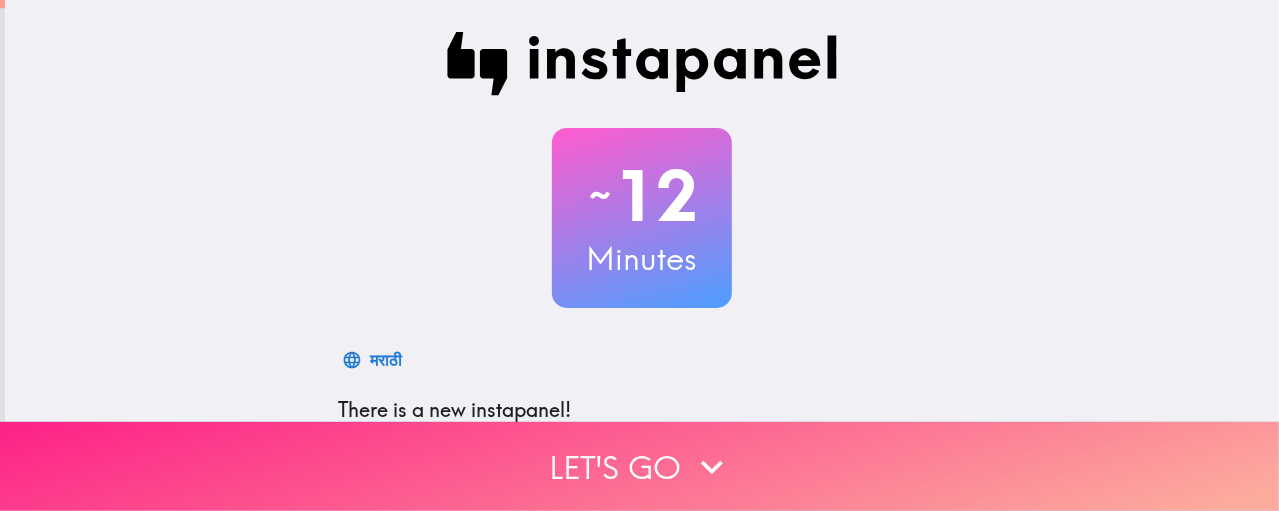 click on "Let's go" at bounding box center (639, 466) 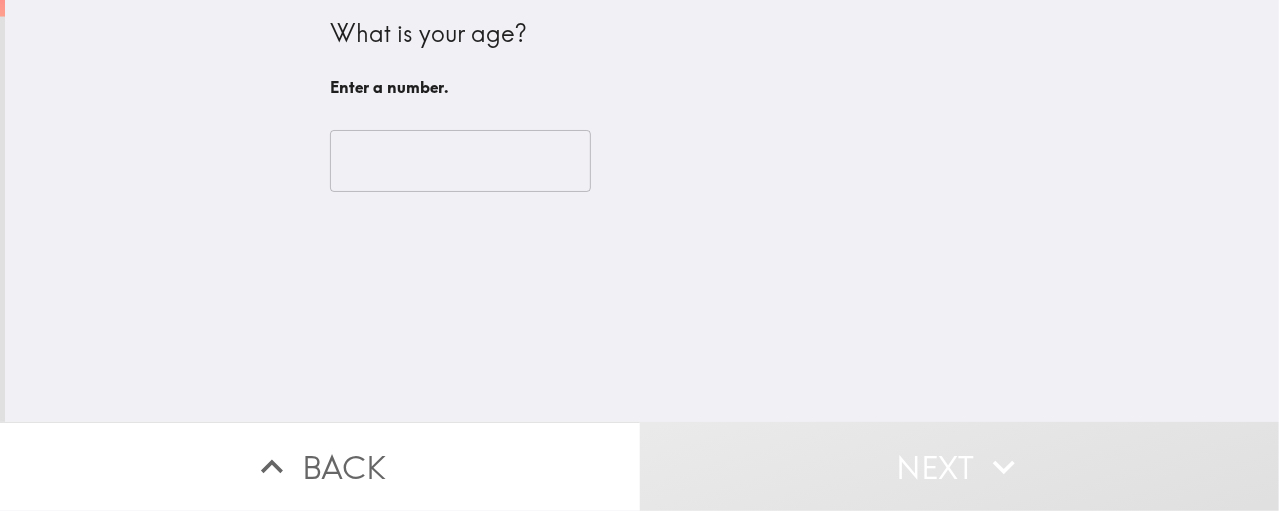 click at bounding box center [460, 161] 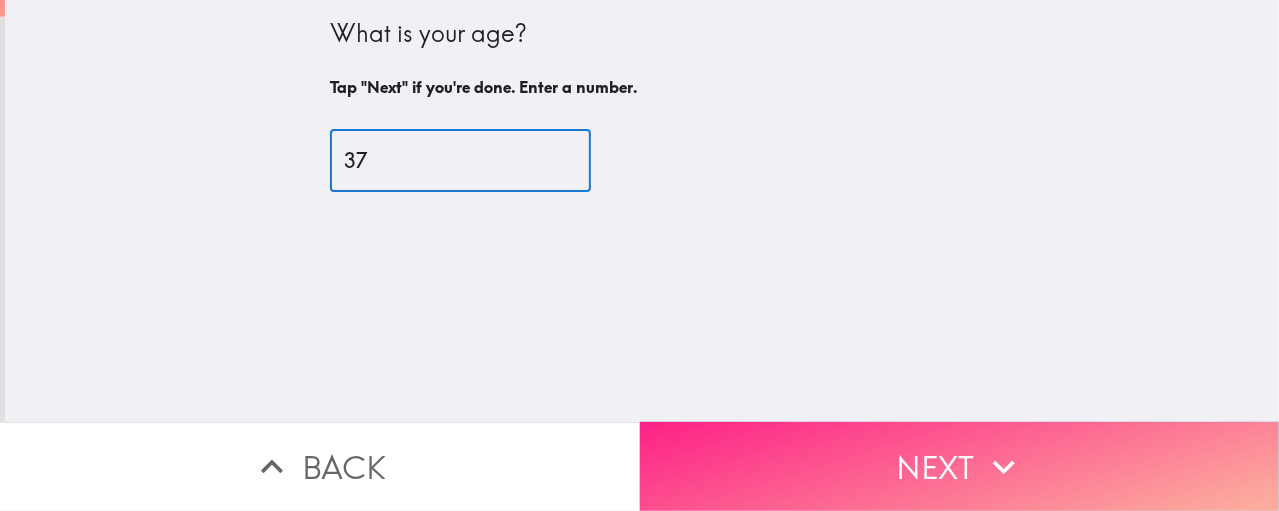 type on "37" 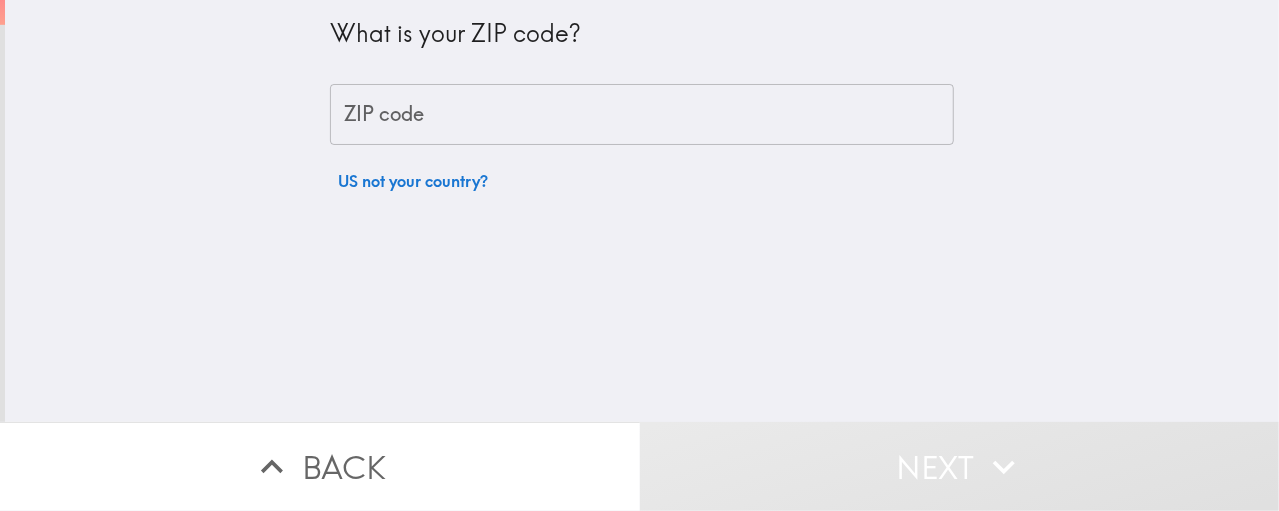 click on "ZIP code" at bounding box center (642, 115) 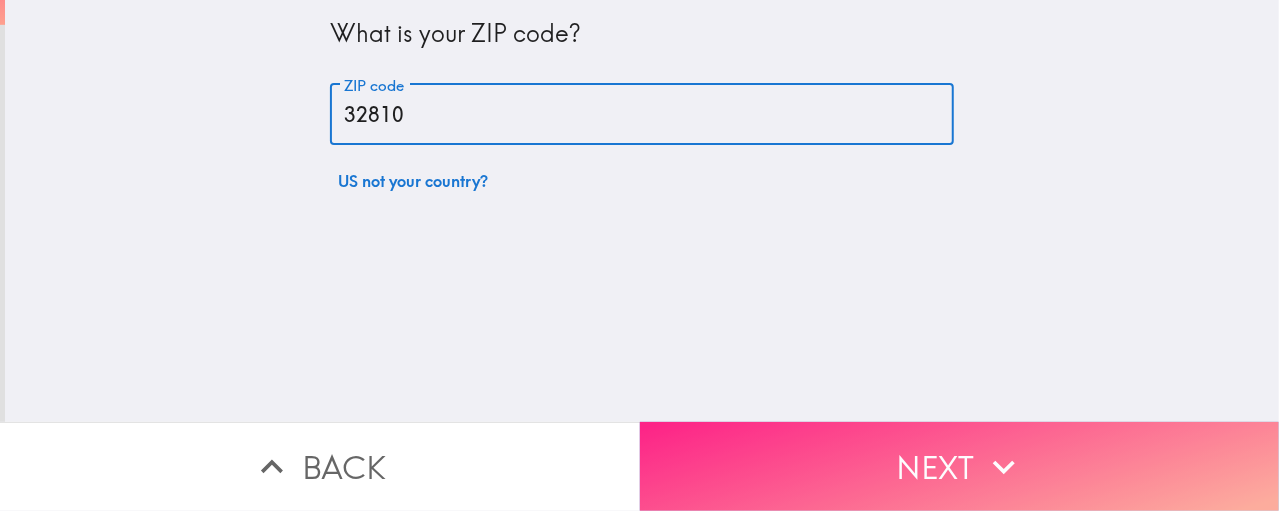 type on "32810" 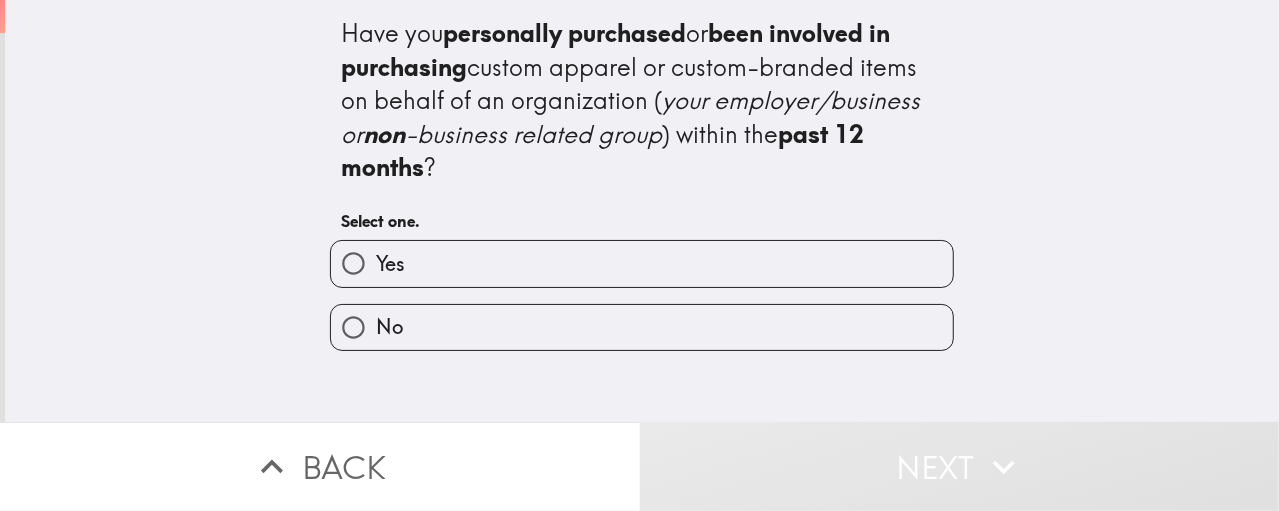 click on "Yes" at bounding box center (642, 263) 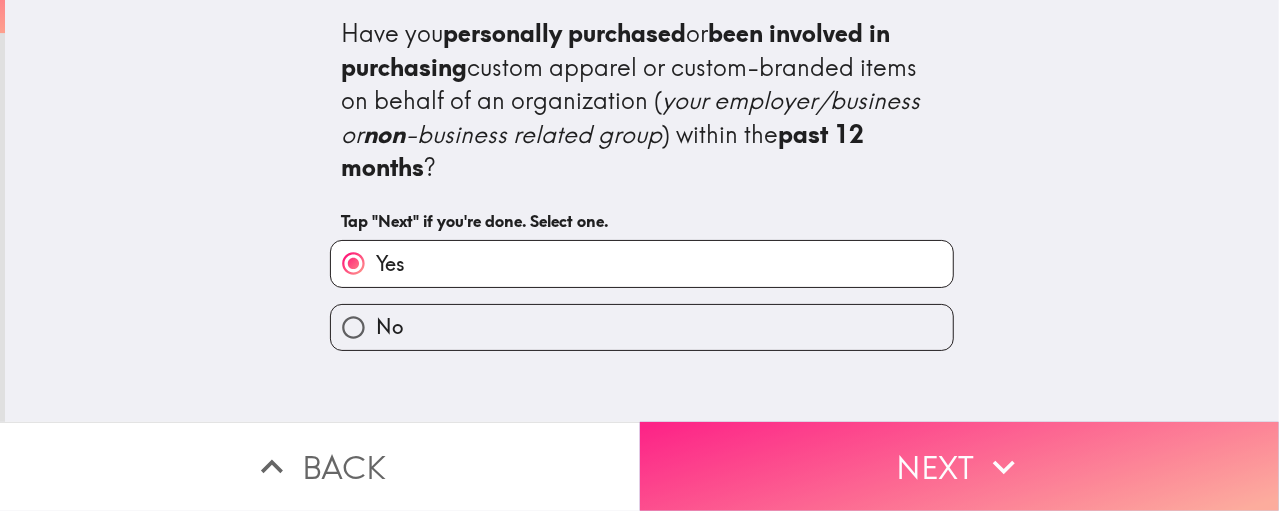 click on "Next" at bounding box center (960, 466) 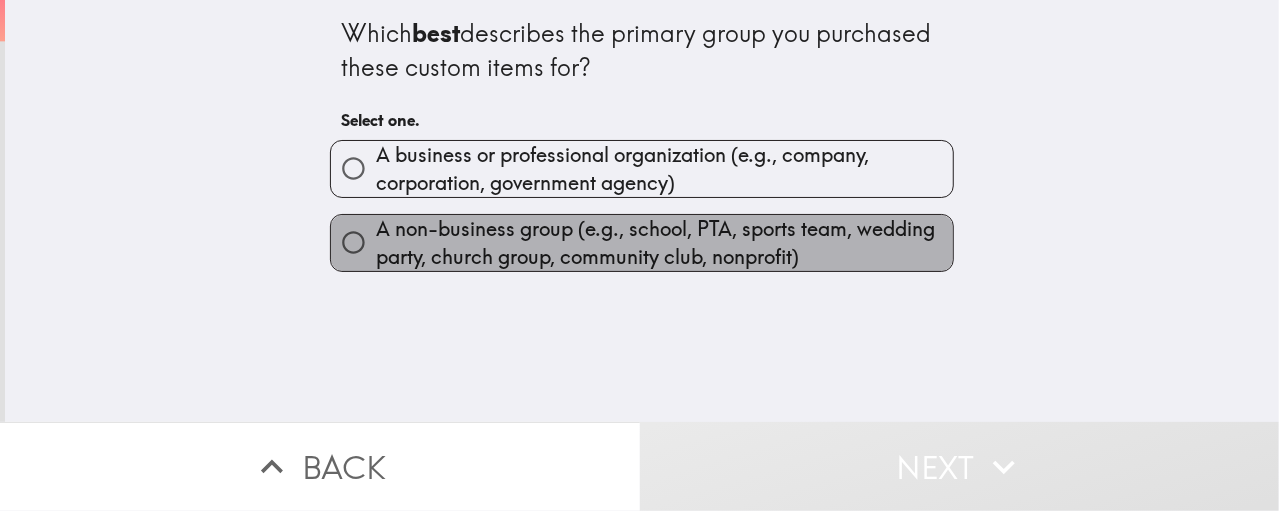 click on "A non-business group (e.g., school, PTA, sports team, wedding party, church group, community club, nonprofit)" at bounding box center (664, 243) 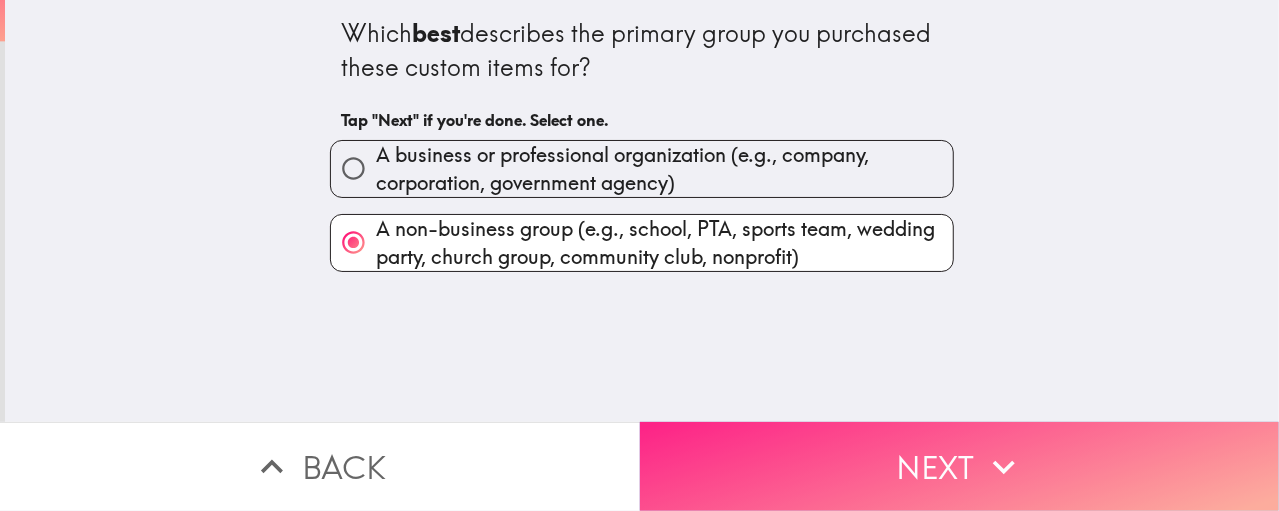 click on "Next" at bounding box center [960, 466] 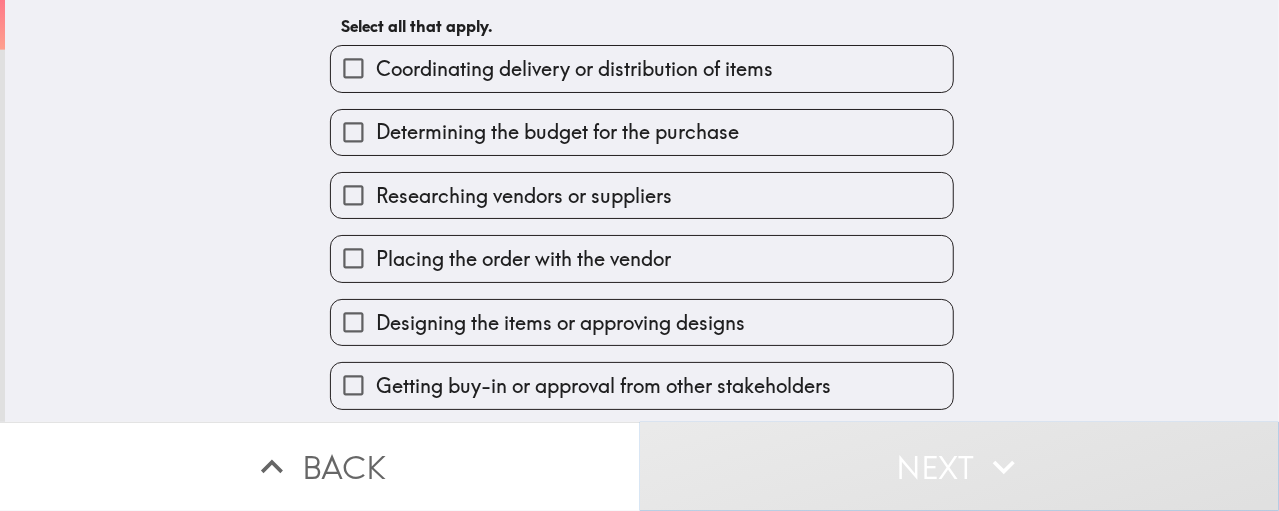 scroll, scrollTop: 0, scrollLeft: 0, axis: both 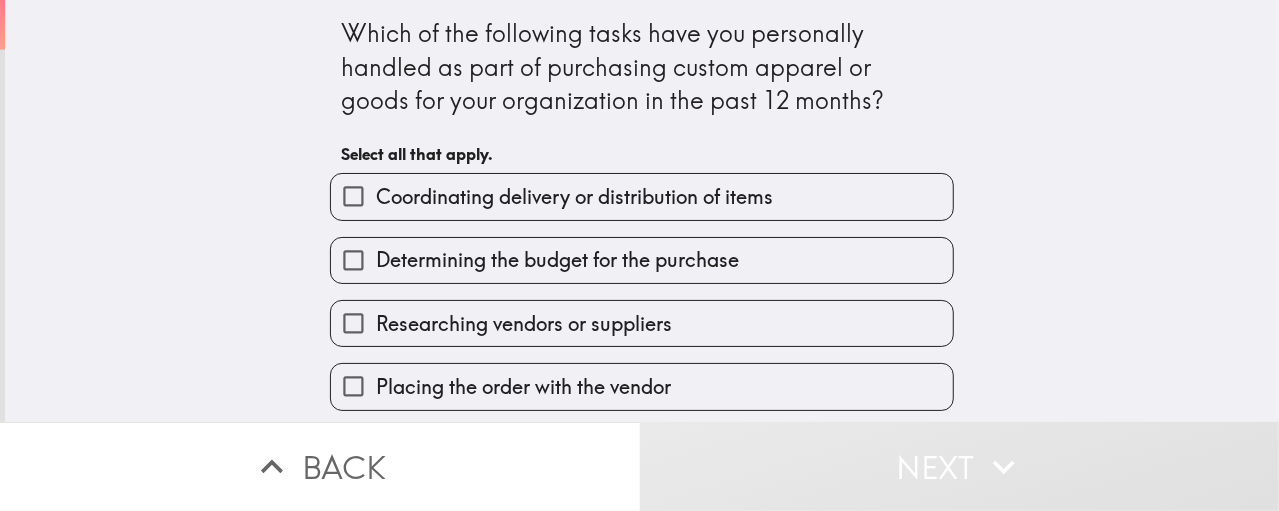 click on "Which of the following tasks have you personally handled as part of purchasing custom apparel or goods for your organization in the past 12 months? Select all that apply. Coordinating delivery or distribution of items Determining the budget for the purchase Researching vendors or suppliers Placing the order with the vendor Designing the items or approving designs Getting buy-in or approval from other stakeholders Other I didn't have a part in purchasing custom apparel or goods for my organization" at bounding box center (642, 211) 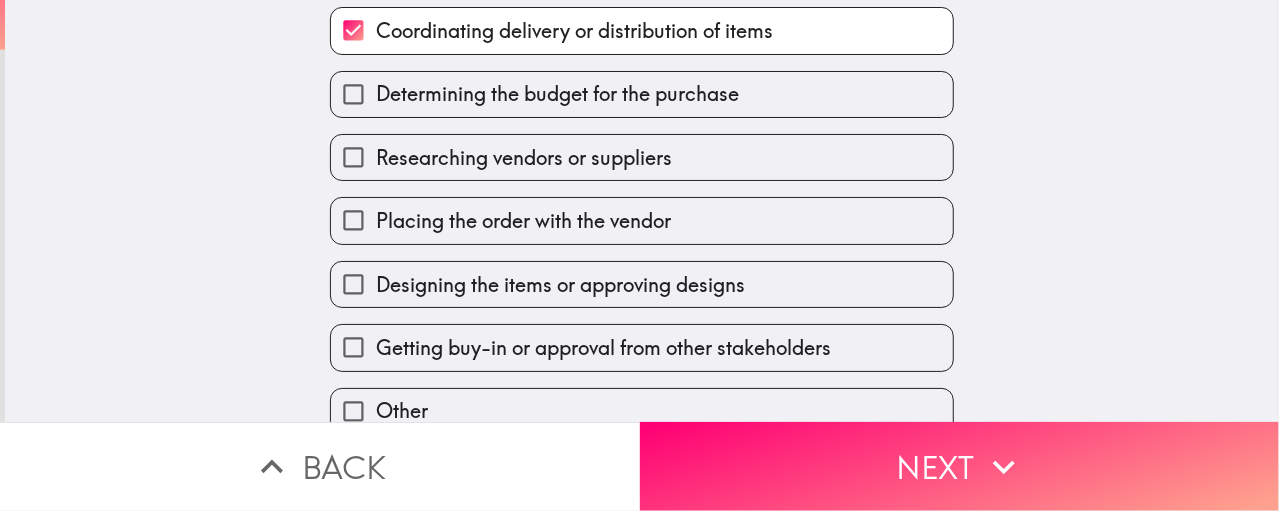scroll, scrollTop: 170, scrollLeft: 0, axis: vertical 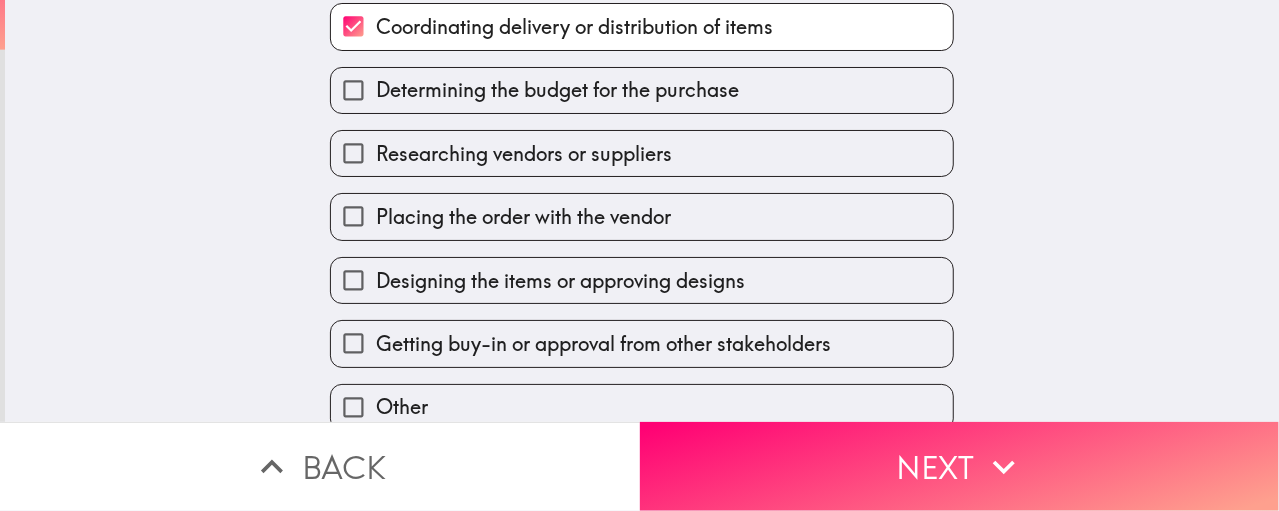 click on "Designing the items or approving designs" at bounding box center [642, 280] 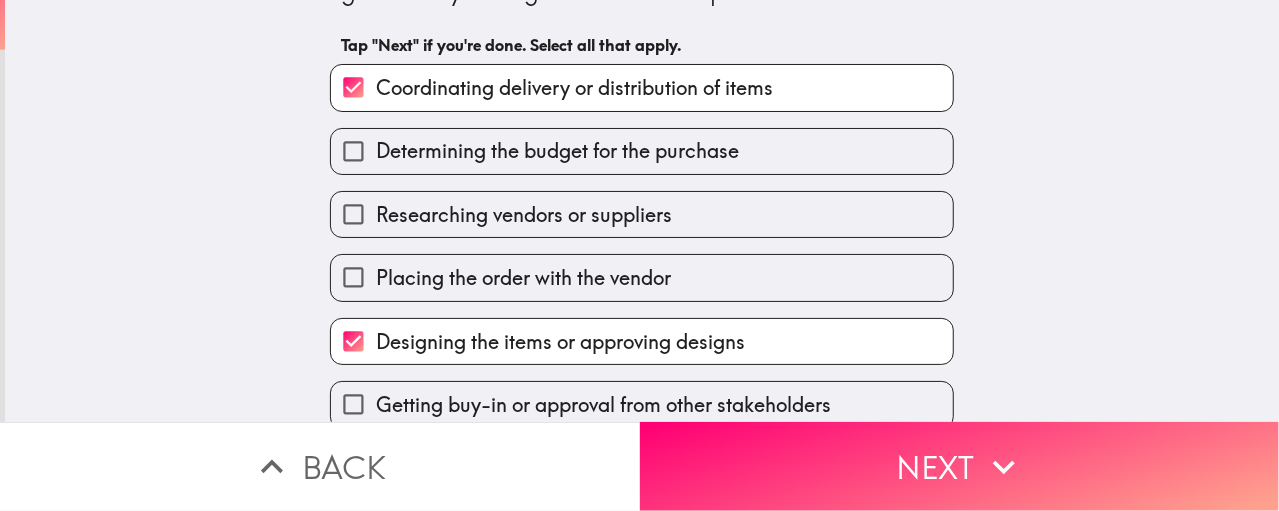 scroll, scrollTop: 110, scrollLeft: 0, axis: vertical 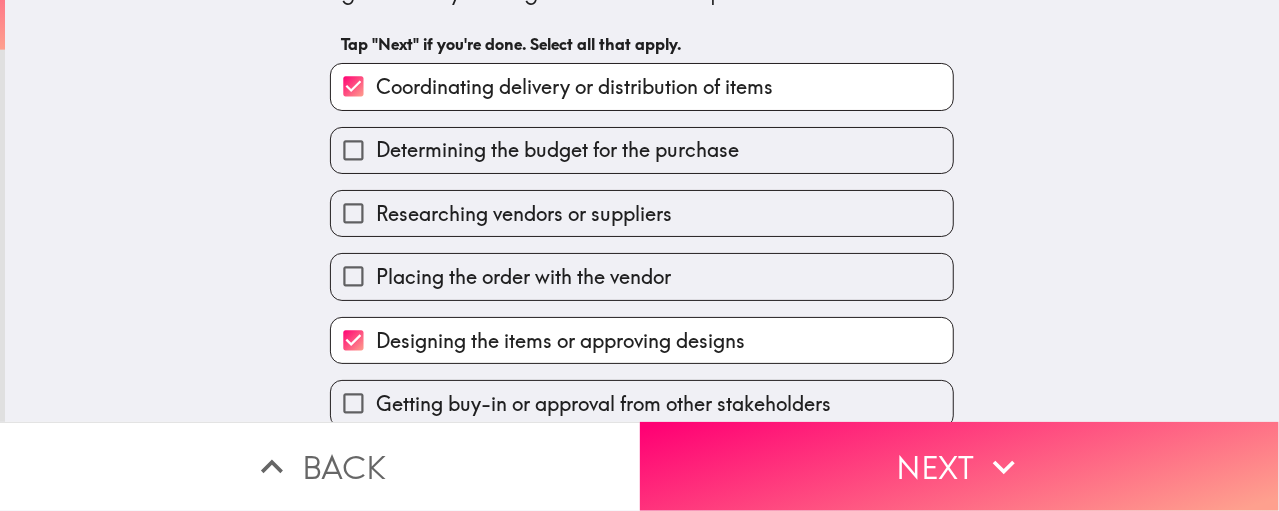 click on "Placing the order with the vendor" at bounding box center (642, 276) 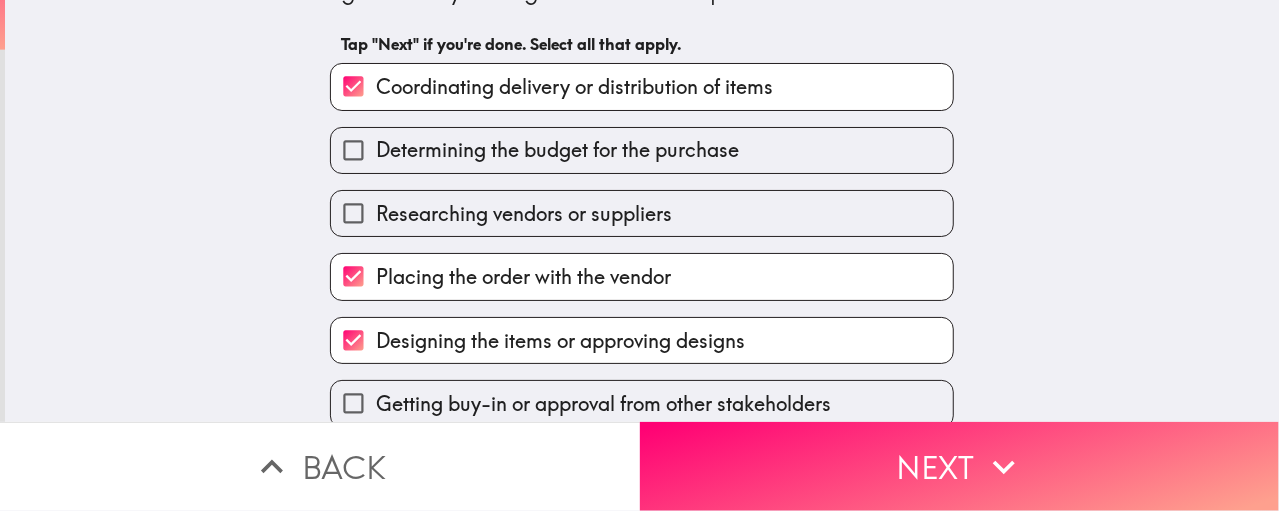 click on "Researching vendors or suppliers" at bounding box center (642, 213) 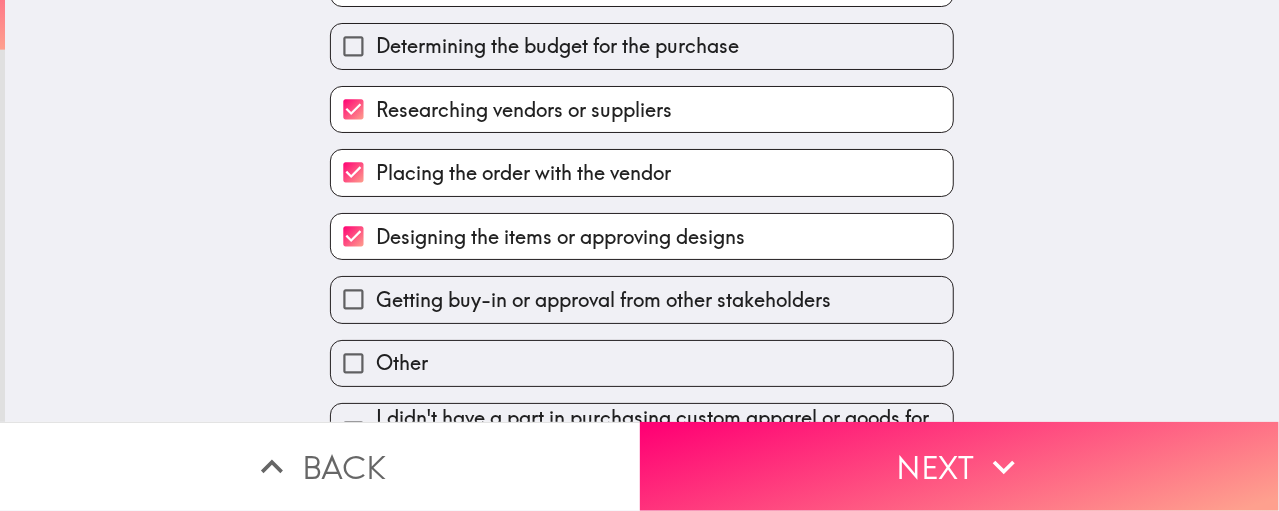 scroll, scrollTop: 273, scrollLeft: 0, axis: vertical 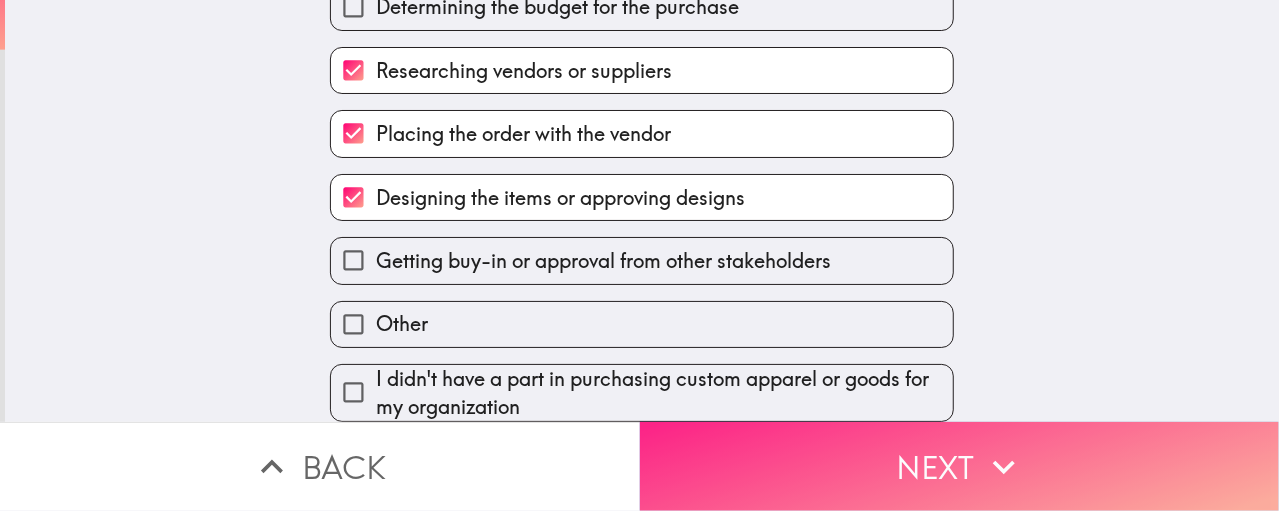 click on "Next" at bounding box center [960, 466] 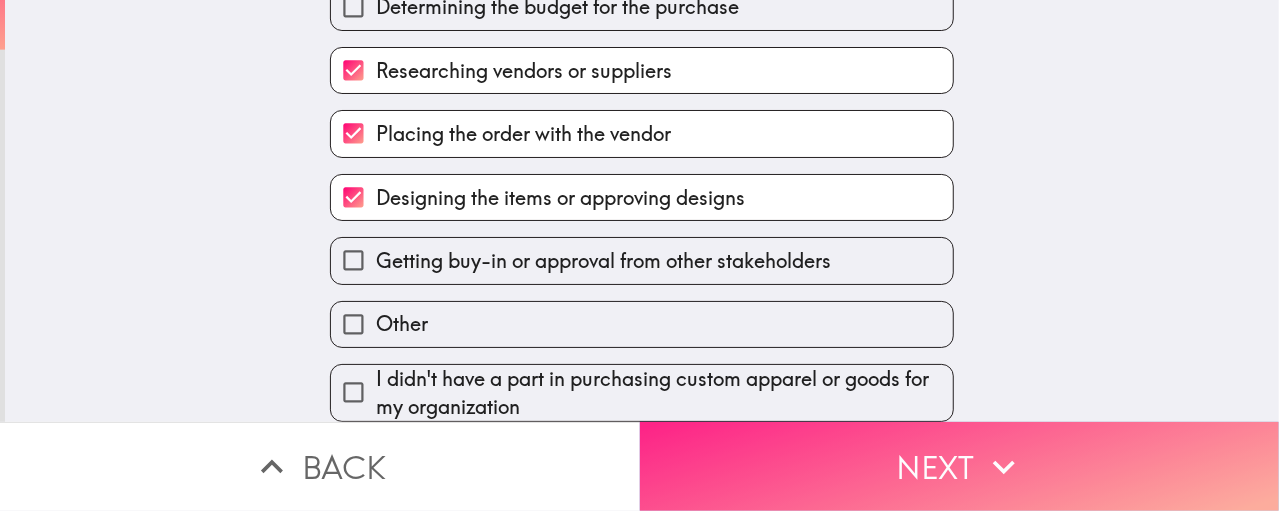 scroll, scrollTop: 144, scrollLeft: 0, axis: vertical 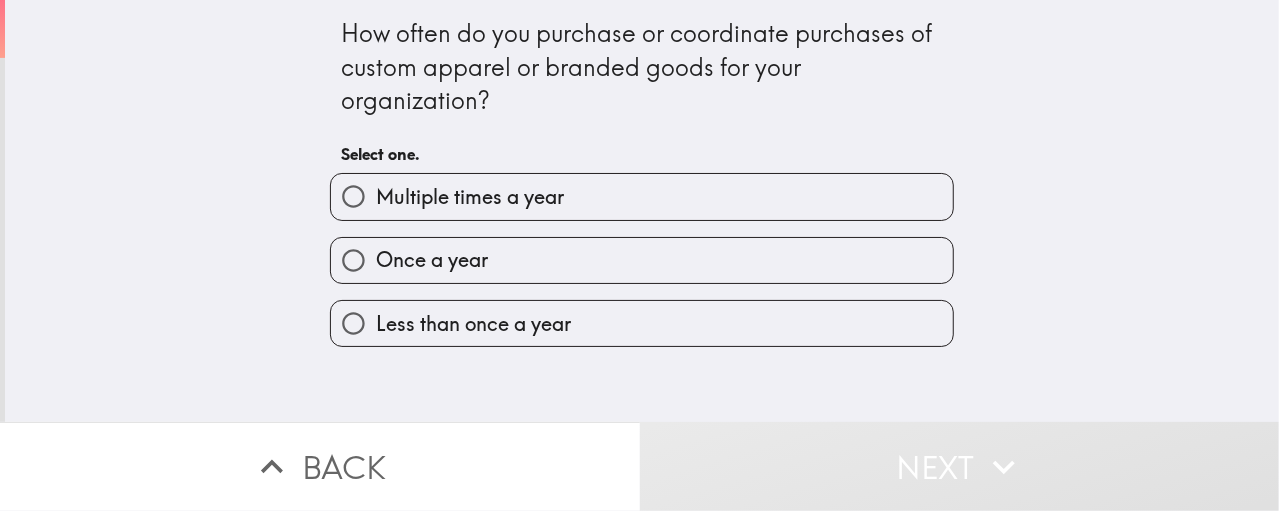 click on "Once a year" at bounding box center (642, 260) 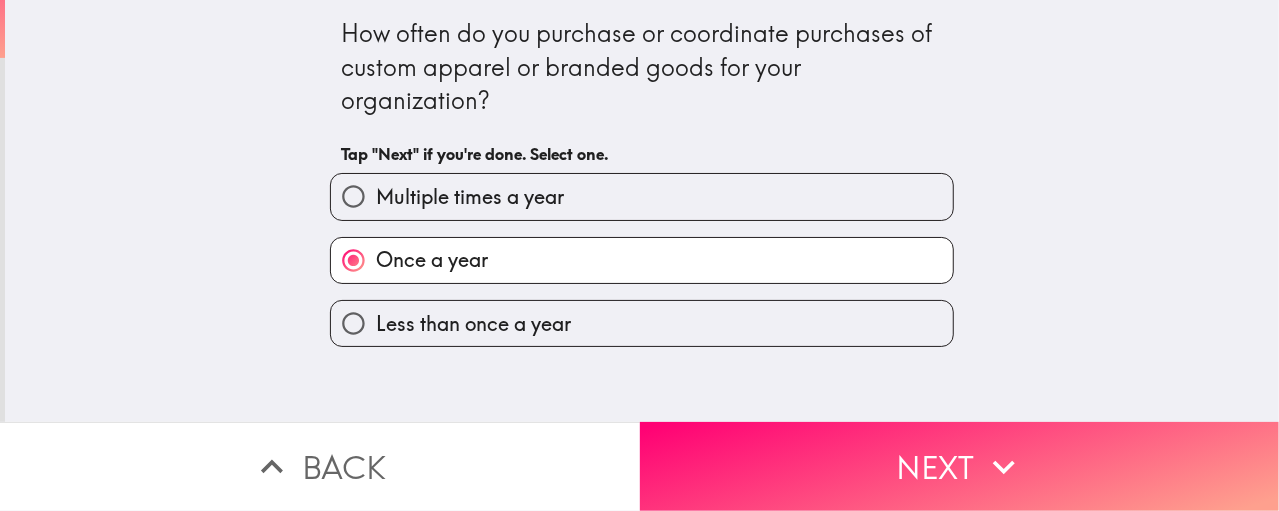 scroll, scrollTop: 0, scrollLeft: 8, axis: horizontal 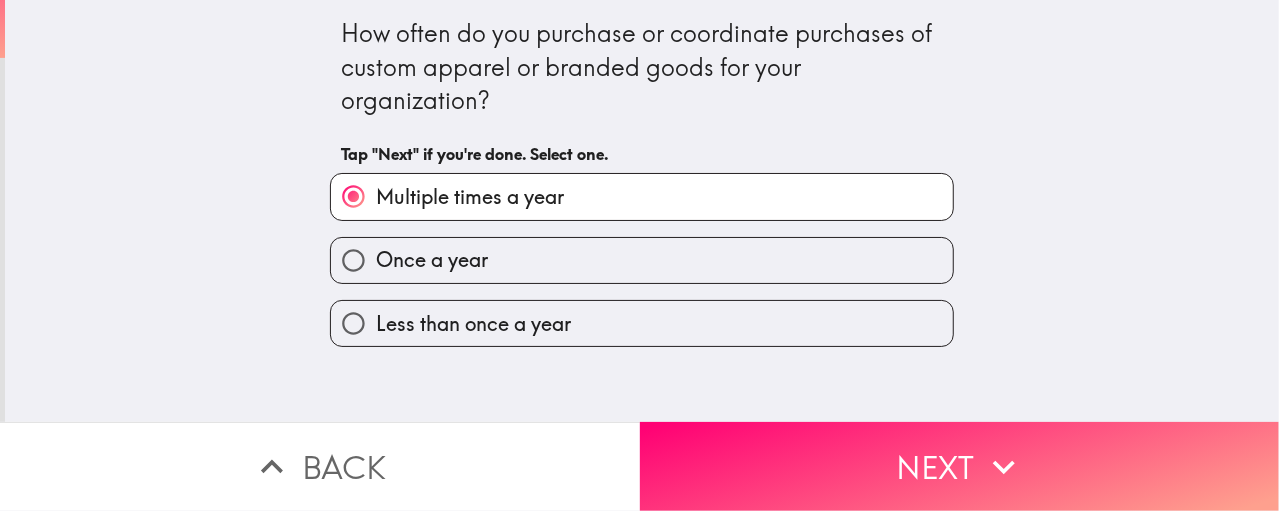 click on "Once a year" at bounding box center [642, 260] 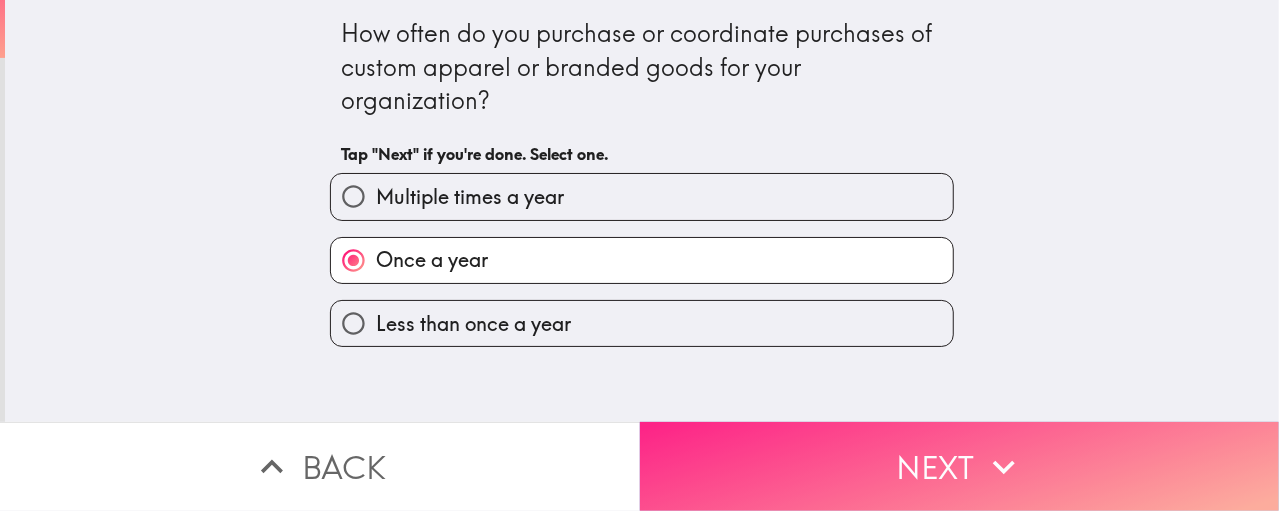 click on "Next" at bounding box center [960, 466] 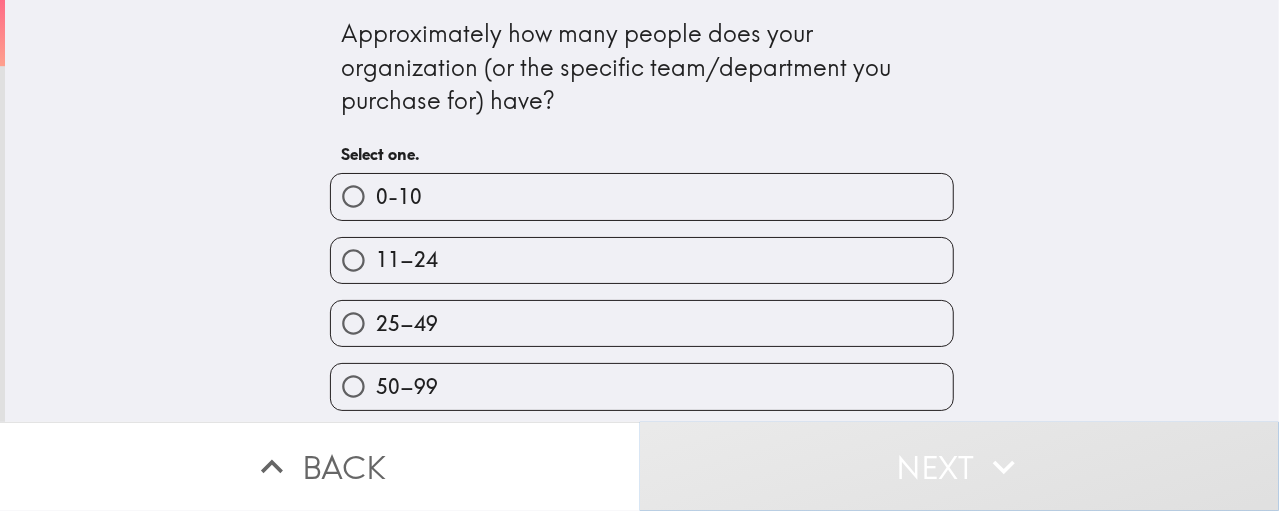 scroll, scrollTop: 134, scrollLeft: 0, axis: vertical 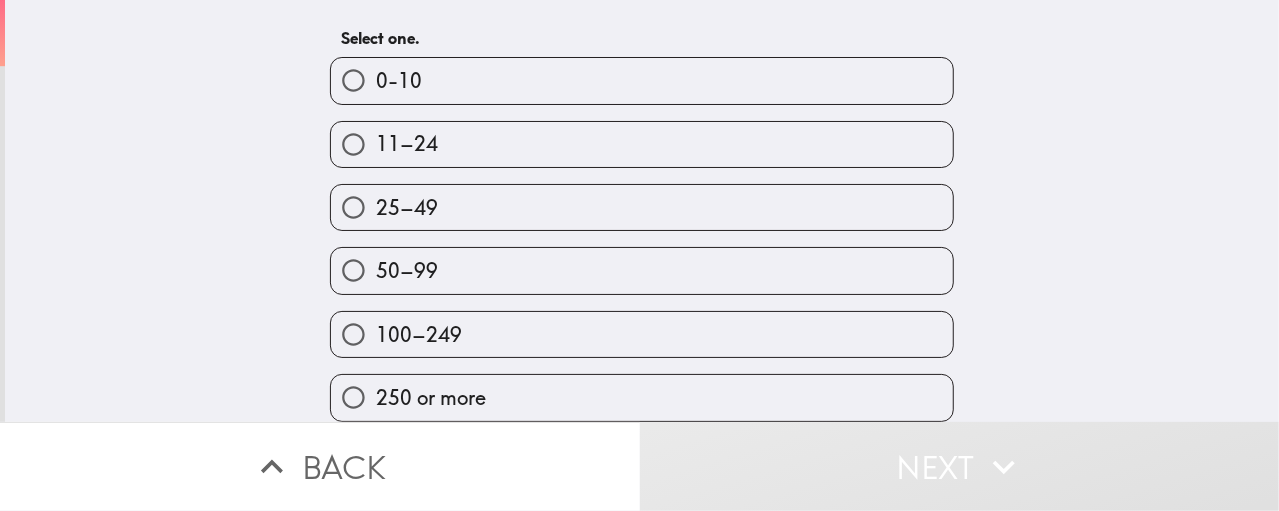click on "25–49" at bounding box center (642, 207) 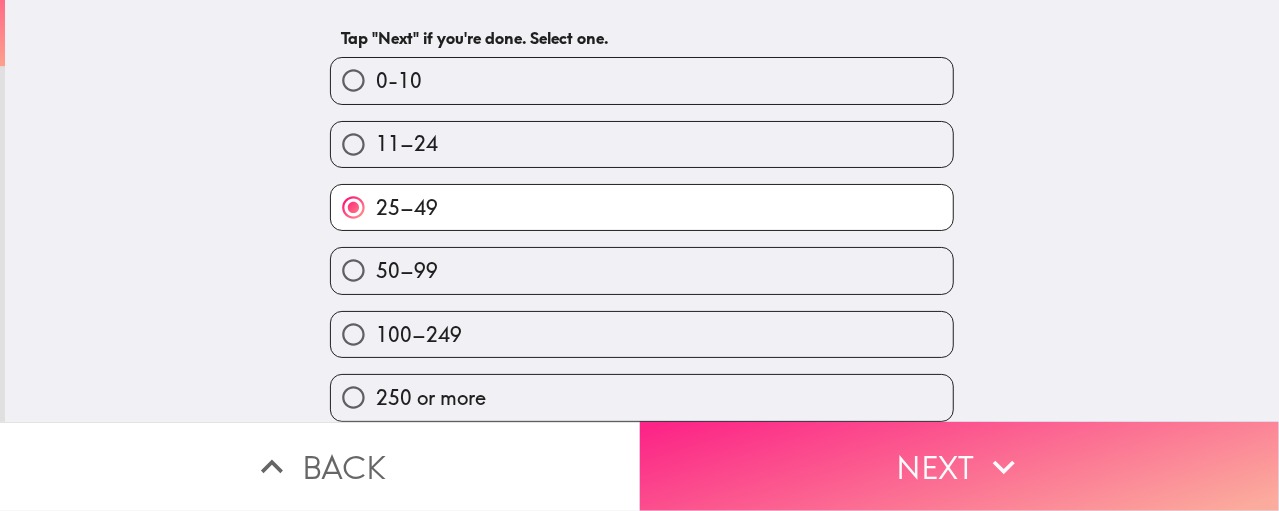 click on "Next" at bounding box center (960, 466) 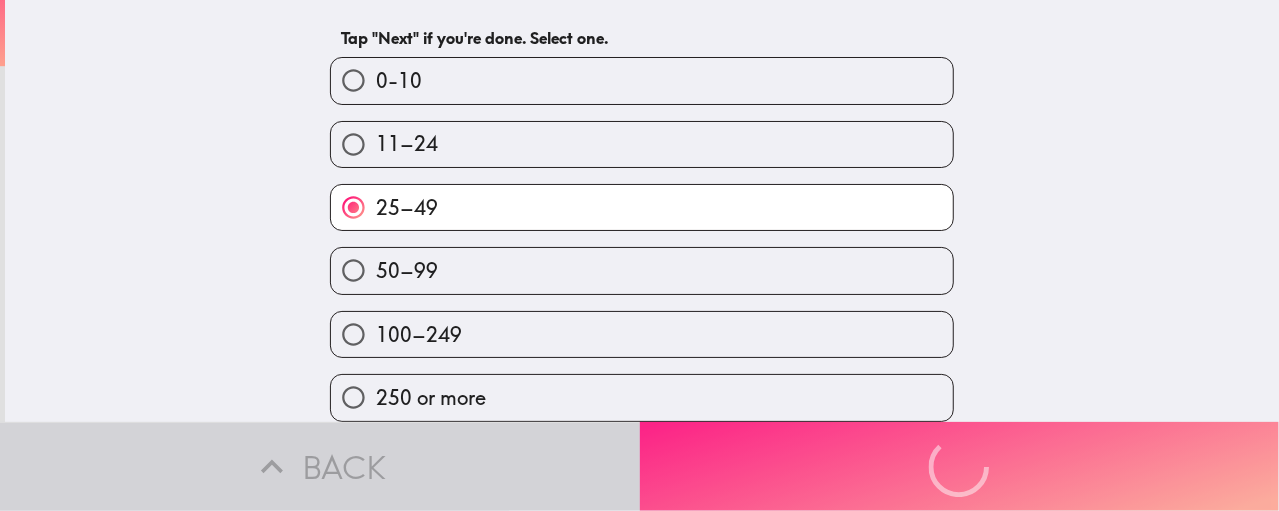 scroll, scrollTop: 0, scrollLeft: 0, axis: both 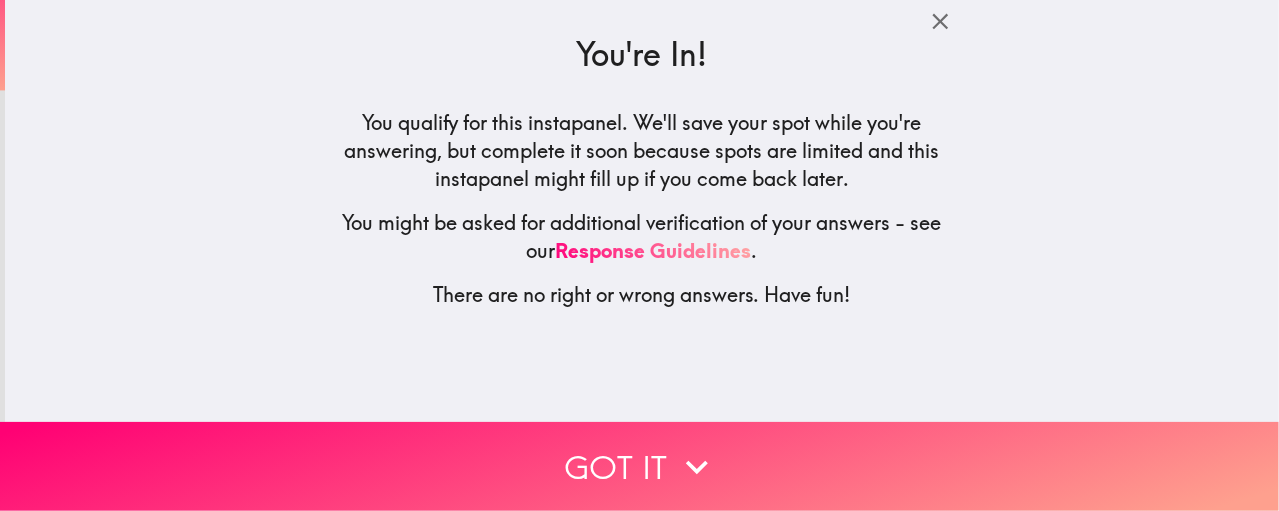 click on "You're In! You qualify for this instapanel.   We'll save your spot while you're answering, but complete it soon because spots are limited and this instapanel might fill up if you come back later. You might be asked for additional verification of your answers - see our  Response Guidelines . There are no right or wrong answers. Have fun!" at bounding box center [642, 211] 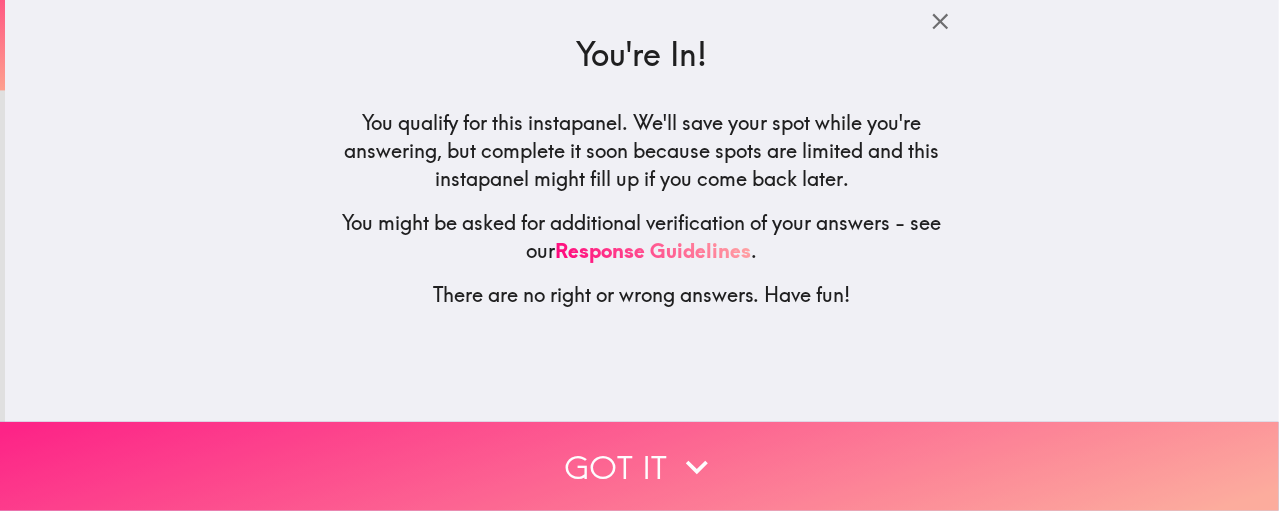 click on "Got it" at bounding box center [639, 466] 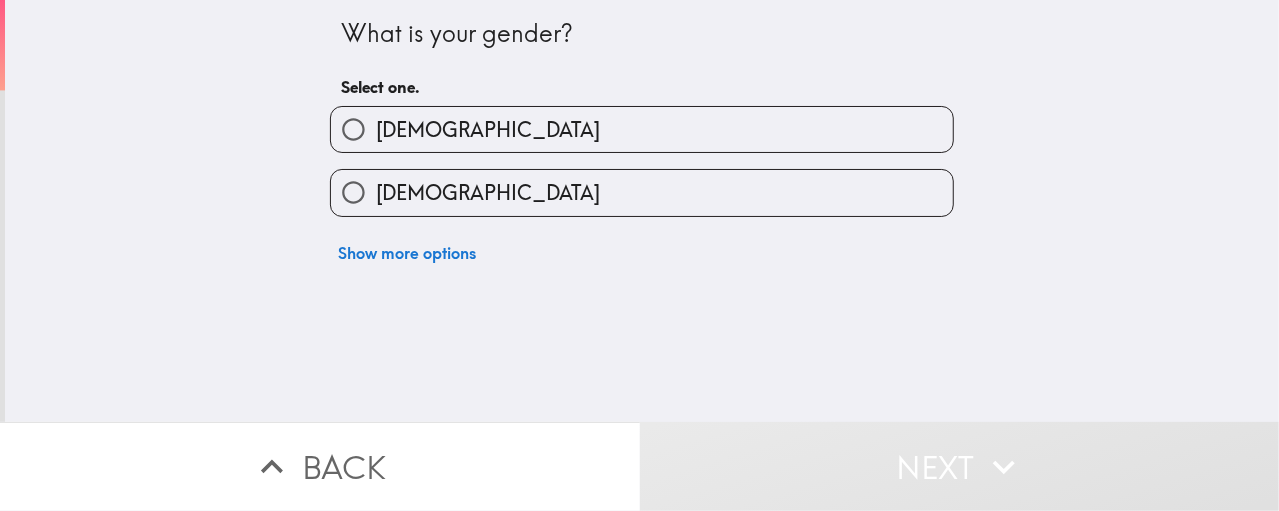 click on "[DEMOGRAPHIC_DATA]" at bounding box center [642, 192] 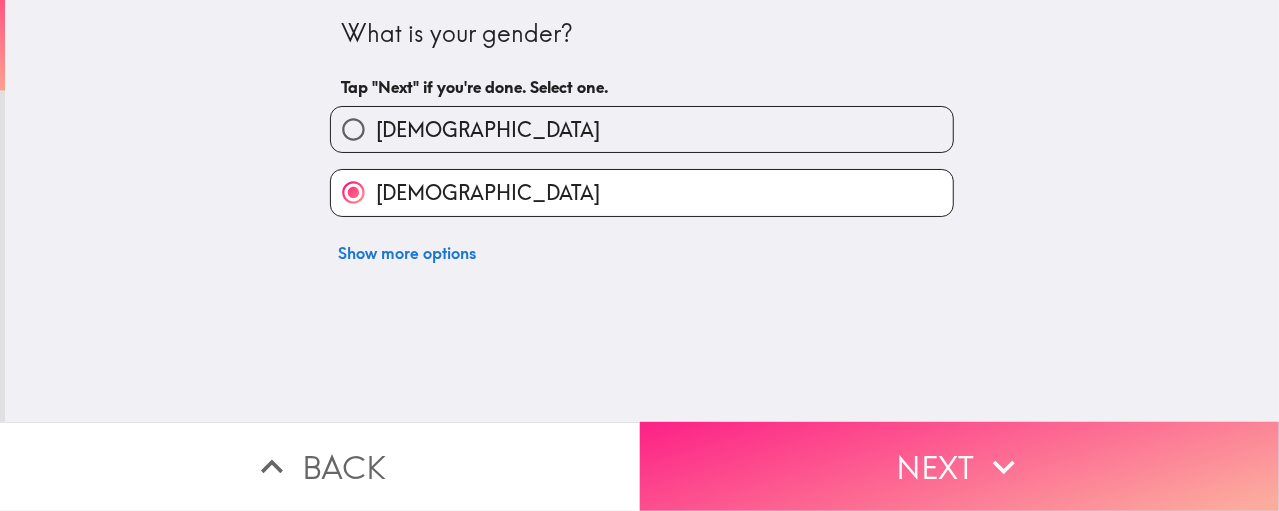 click on "Next" at bounding box center (960, 466) 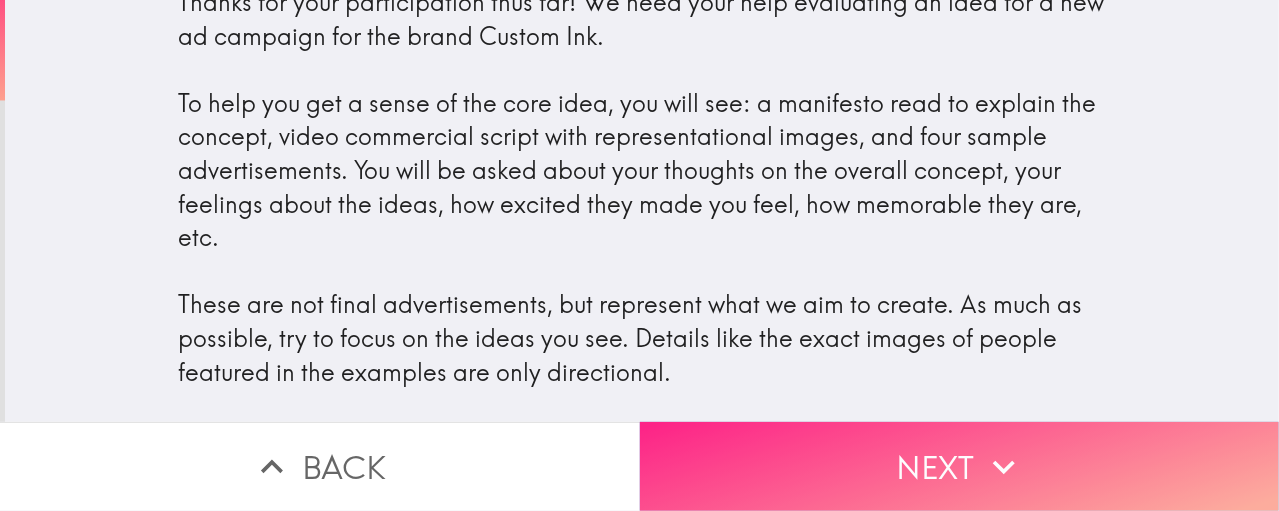 scroll, scrollTop: 62, scrollLeft: 0, axis: vertical 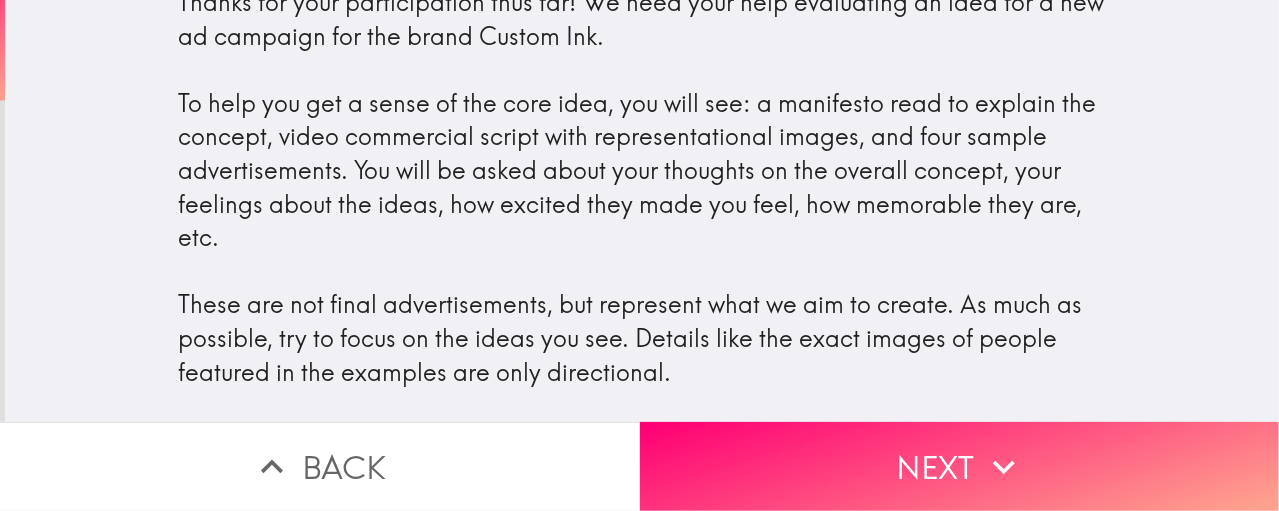click on "Thanks for your participation thus far! We need your help evaluating an idea for a new ad campaign for the brand Custom Ink.
To help you get a sense of the core idea, you will see: a manifesto read to explain the concept, video commercial script with representational images, and four sample advertisements. You will be asked about your thoughts on the overall concept, your feelings about the ideas, how excited they made you feel, how memorable they are, etc.
These are not final advertisements, but represent what we aim to create. As much as possible, try to focus on the ideas you see. Details like the exact images of people featured in the examples are only directional." at bounding box center [642, 187] 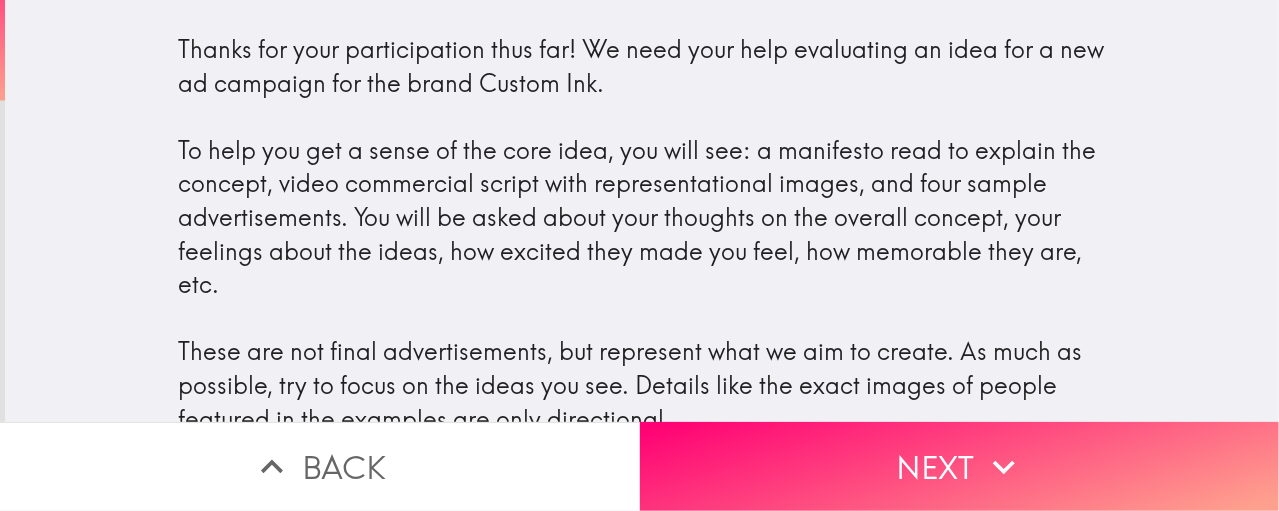 scroll, scrollTop: 62, scrollLeft: 0, axis: vertical 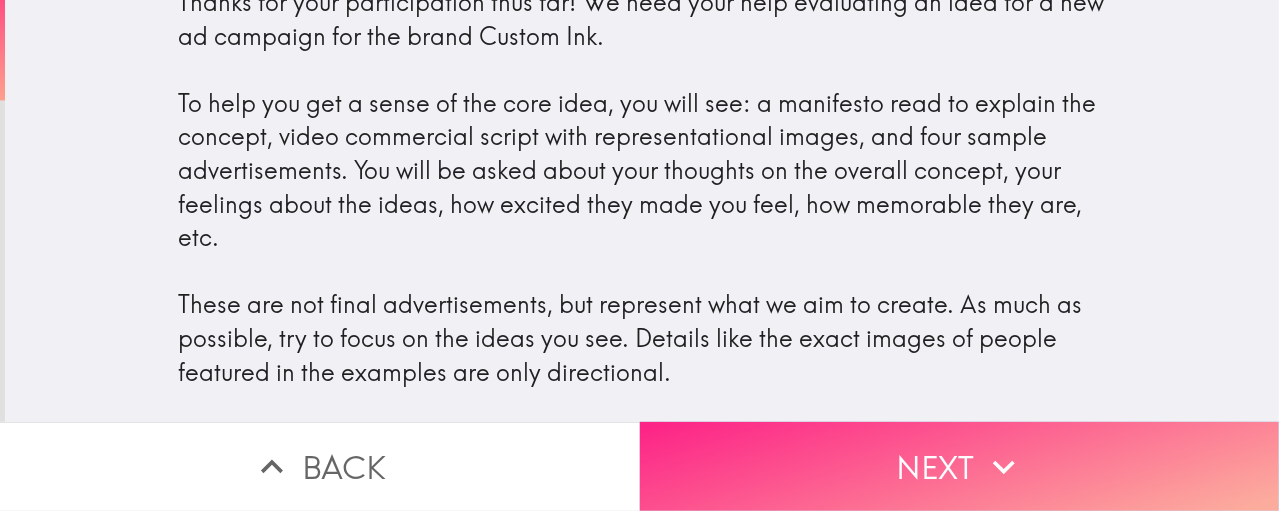 click on "Next" at bounding box center (960, 466) 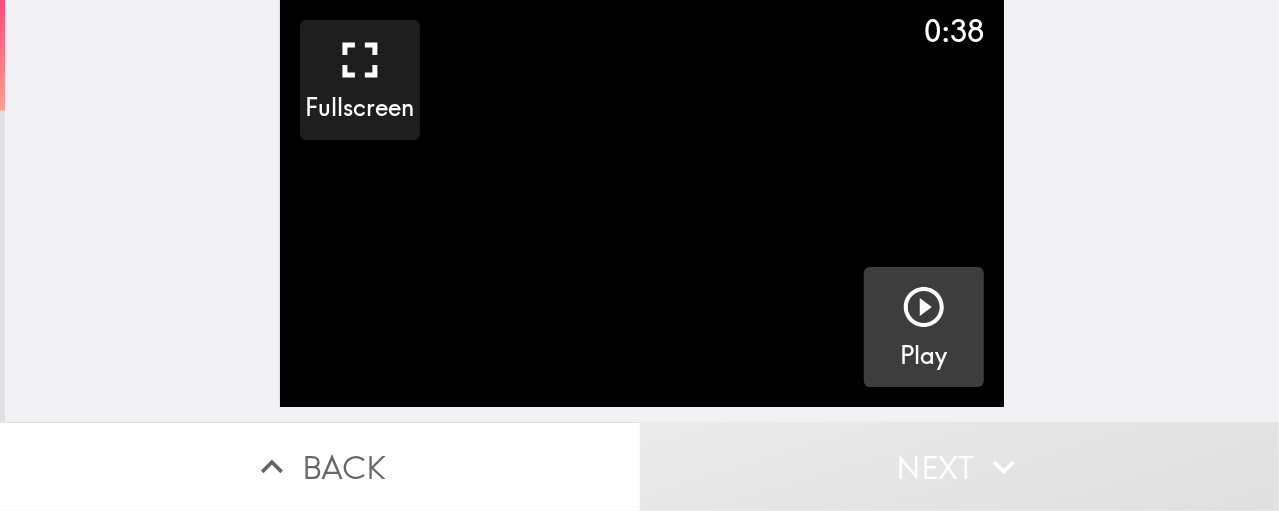 click on "Play" at bounding box center (924, 327) 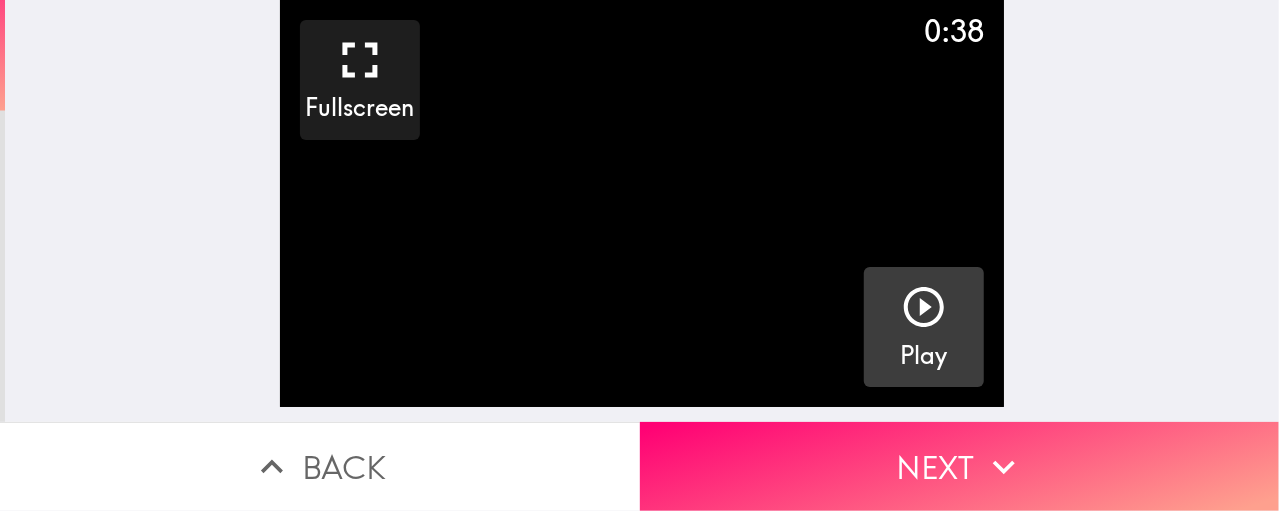 click on "Play" at bounding box center (924, 327) 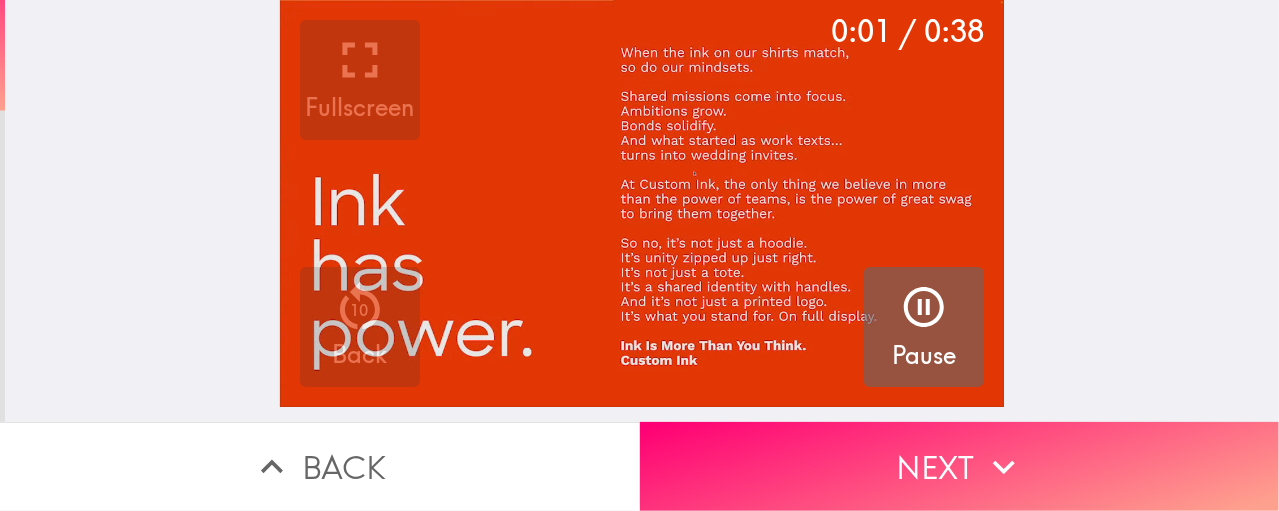 click on "Pause" at bounding box center [924, 327] 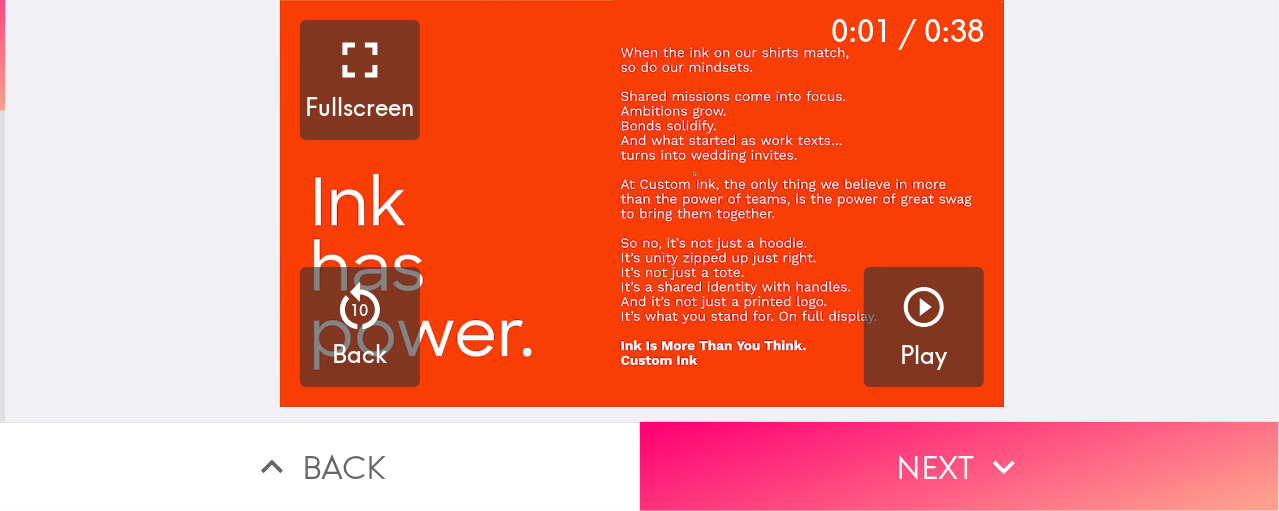 click at bounding box center (642, 203) 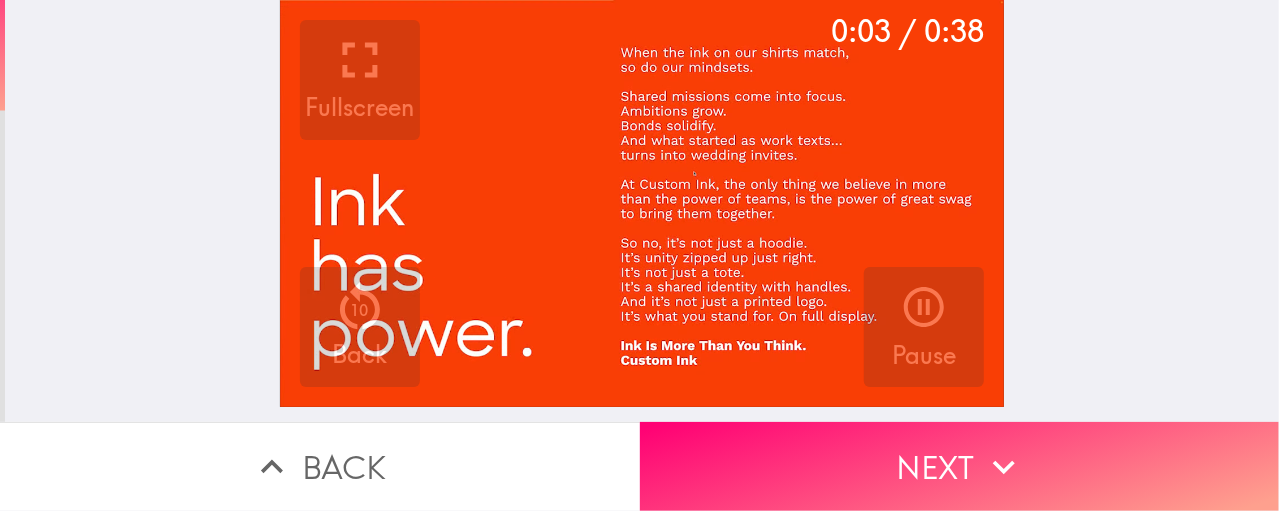 click on "Back" at bounding box center [320, 466] 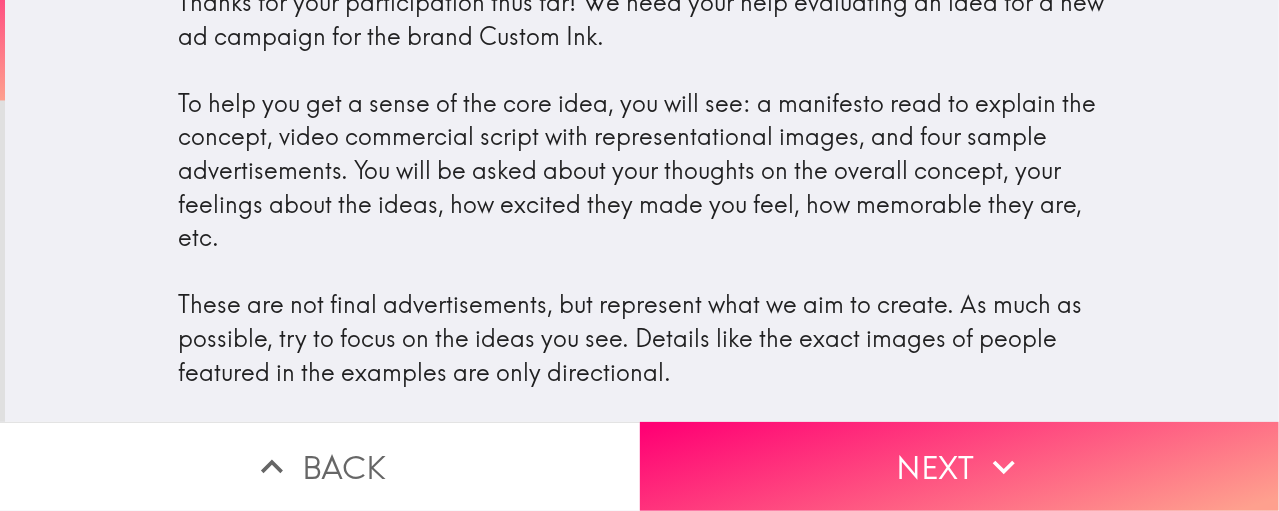 scroll, scrollTop: 62, scrollLeft: 0, axis: vertical 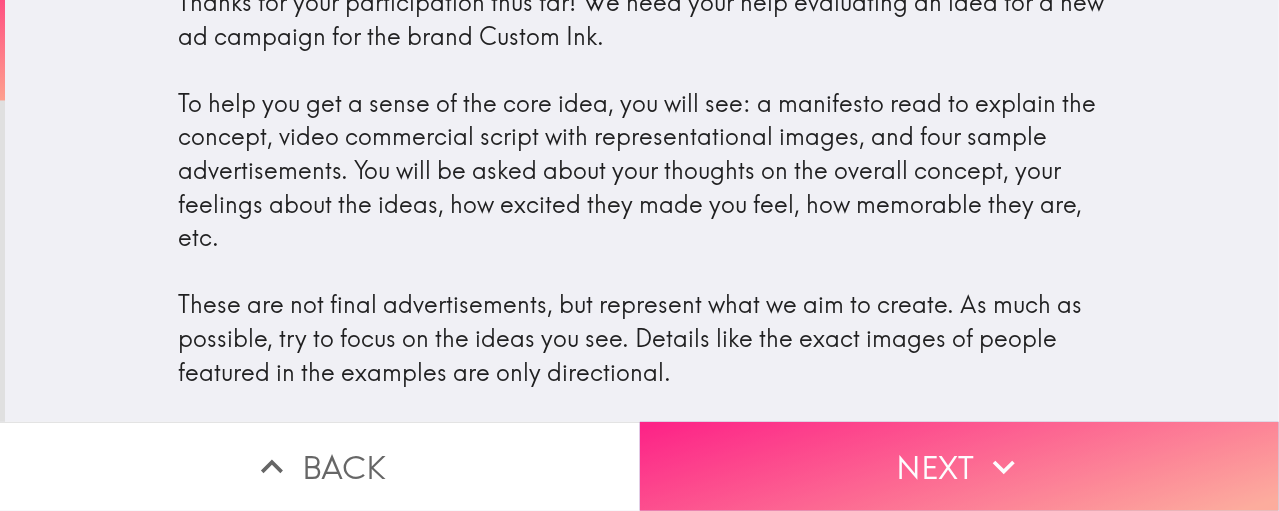 click on "Next" at bounding box center [960, 466] 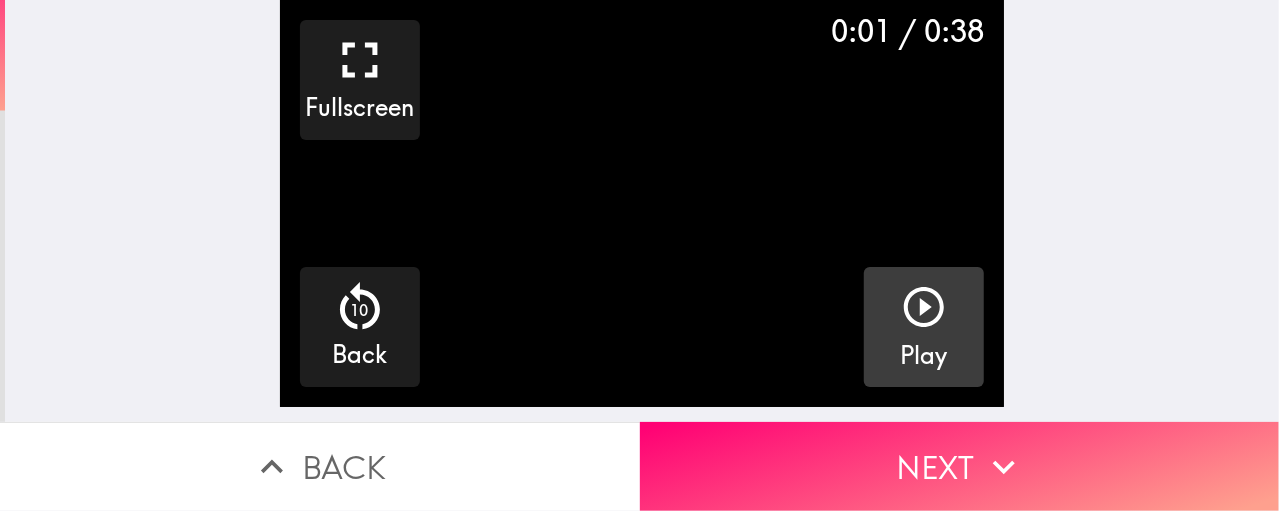 click 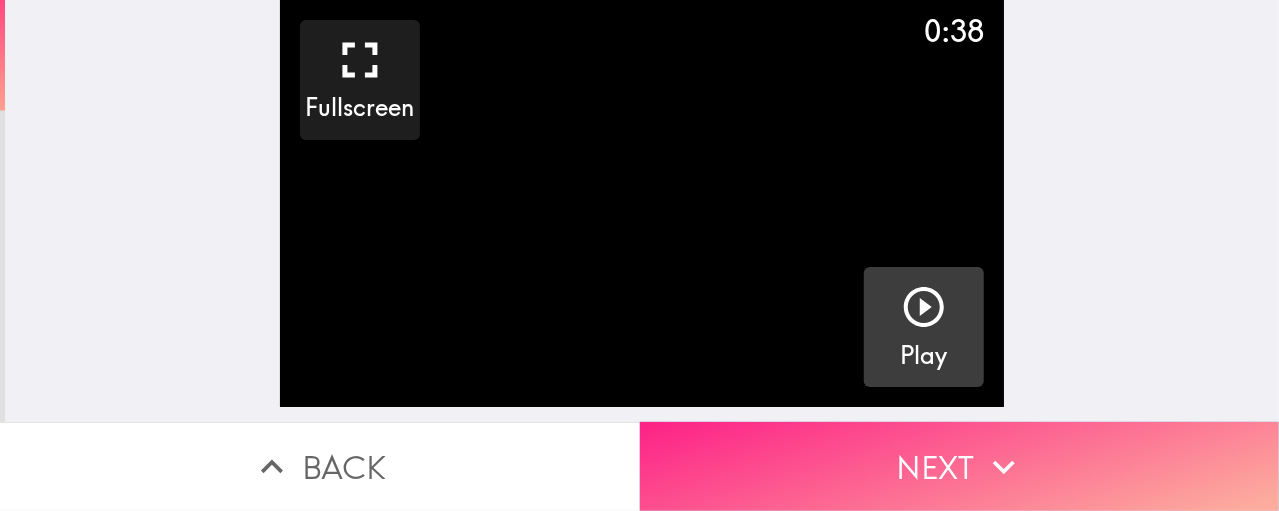 click on "Next" at bounding box center [960, 466] 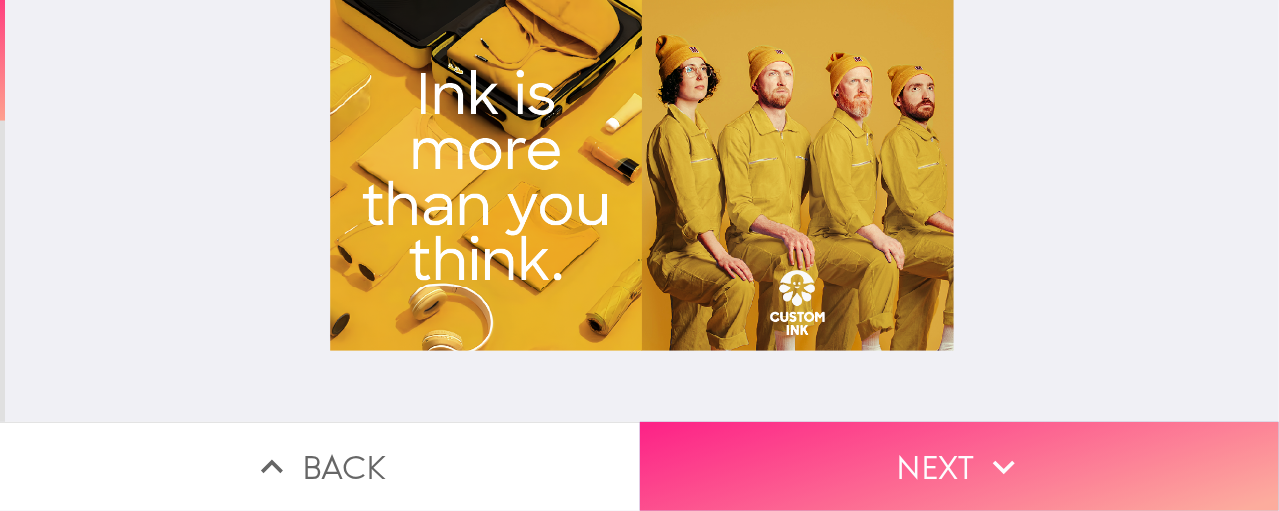 click on "Next" at bounding box center [960, 466] 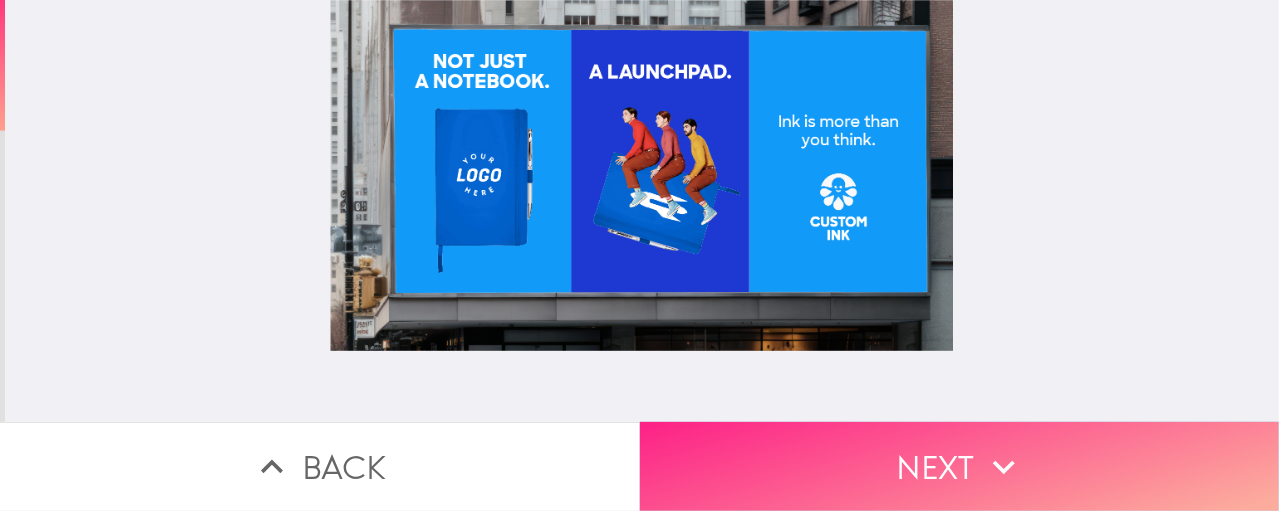 click on "Next" at bounding box center [960, 466] 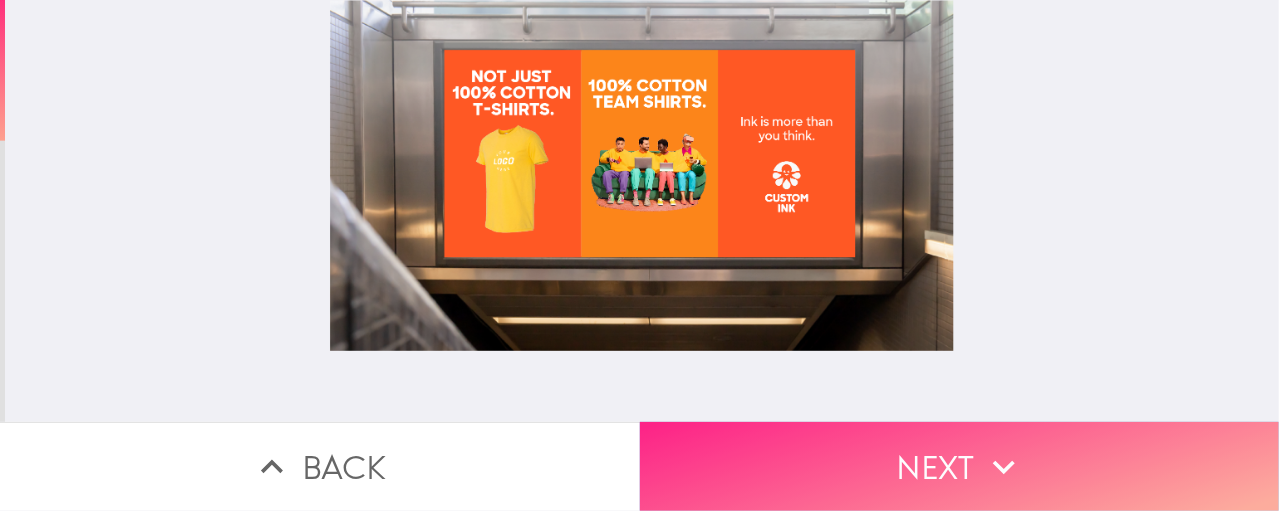 click on "Next" at bounding box center (960, 466) 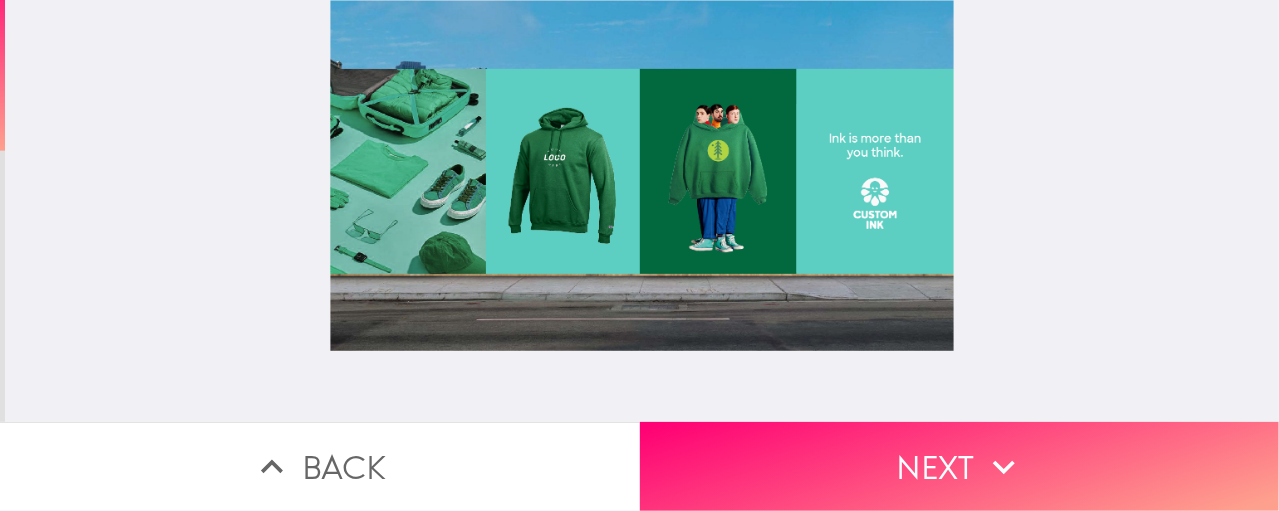 click at bounding box center [642, 211] 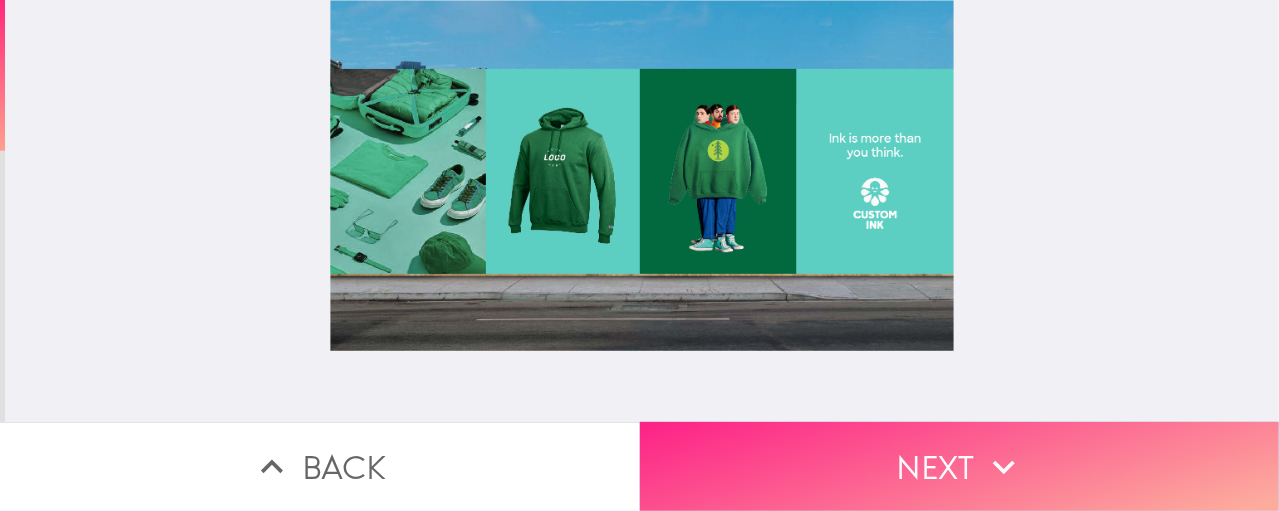 click on "Next" at bounding box center (960, 466) 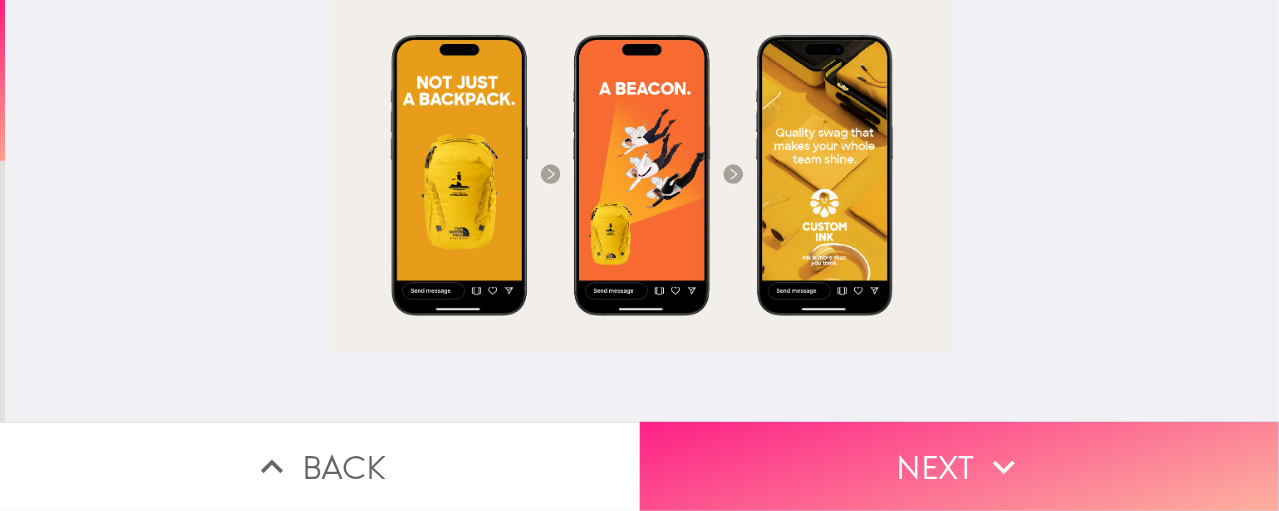 click on "Next" at bounding box center (960, 466) 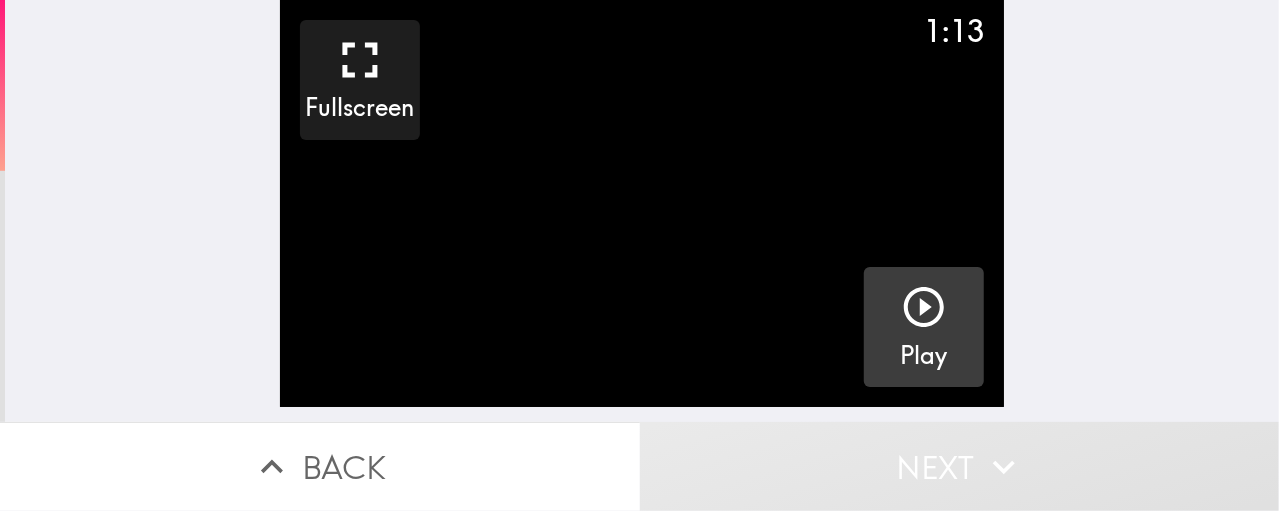 click on "Play" at bounding box center [924, 327] 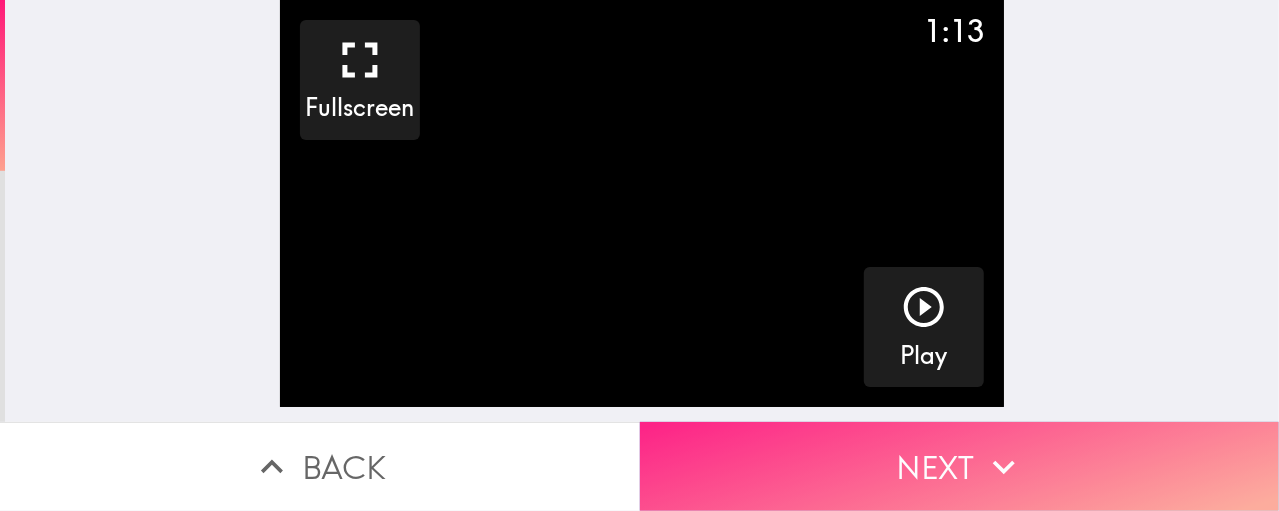 click on "Next" at bounding box center [960, 466] 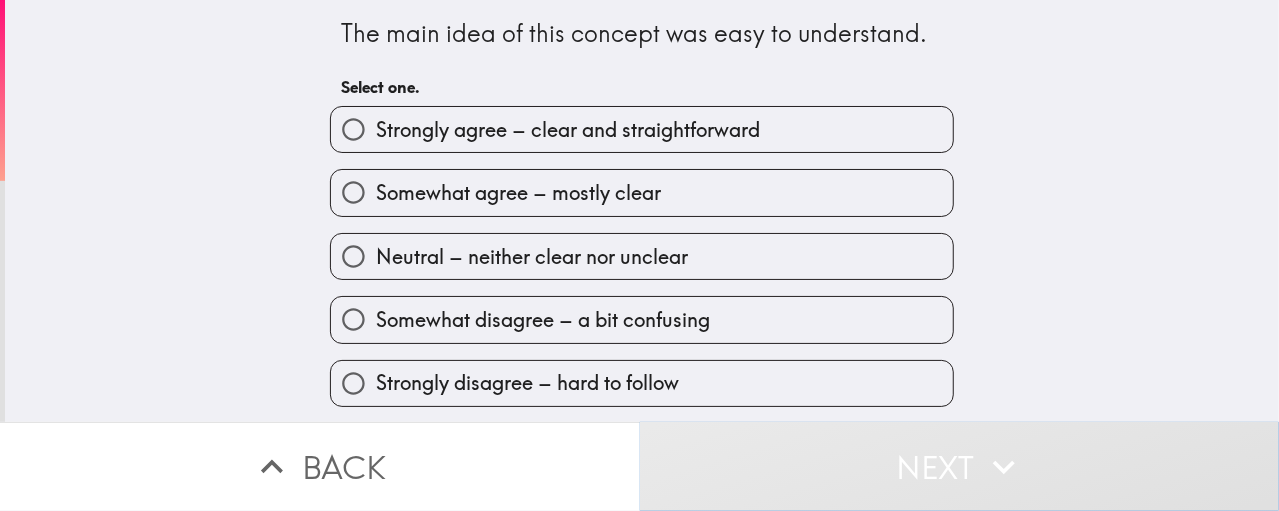 scroll, scrollTop: 3, scrollLeft: 0, axis: vertical 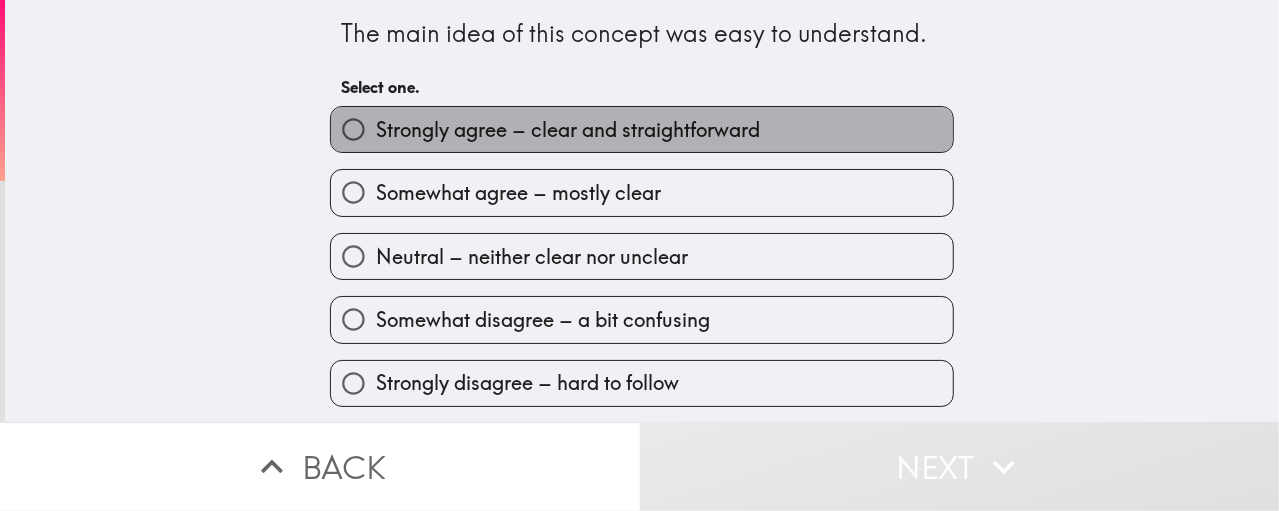 click on "Strongly agree – clear and straightforward" at bounding box center [642, 129] 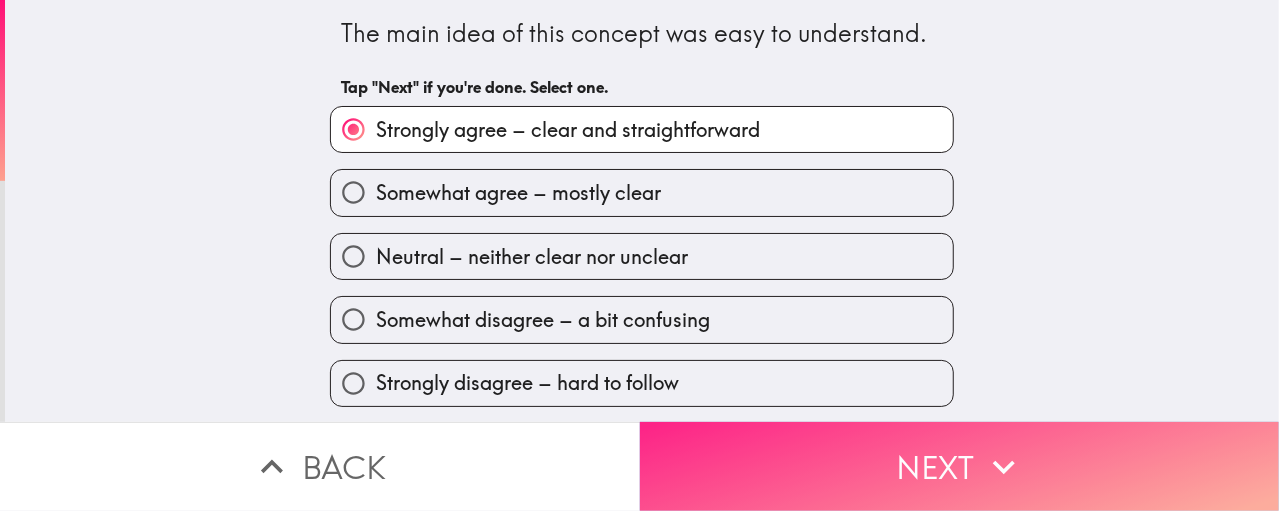 click on "Next" at bounding box center [960, 466] 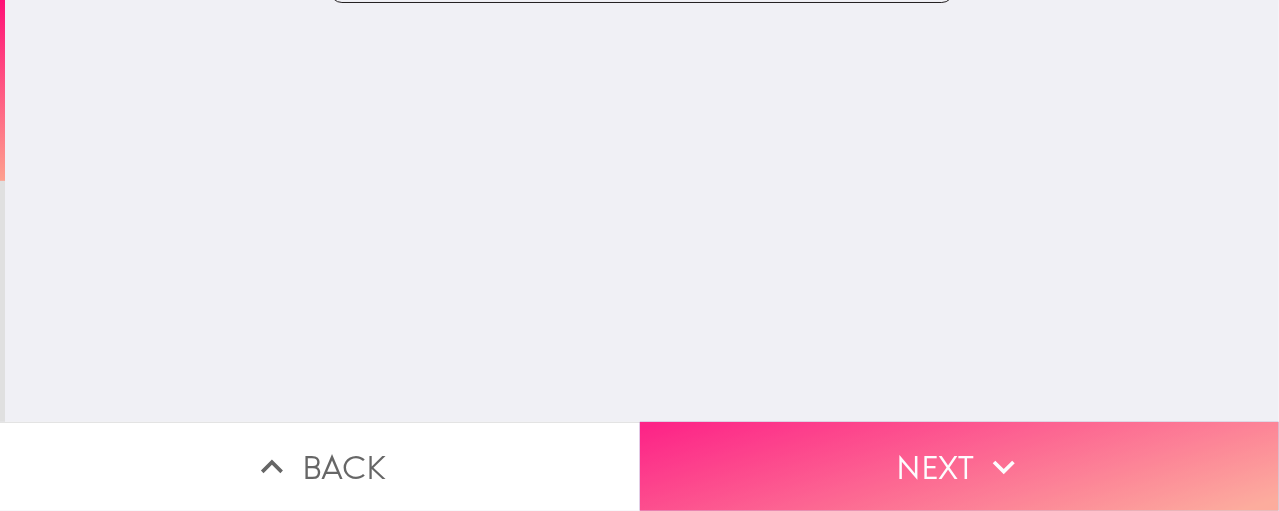 scroll, scrollTop: 0, scrollLeft: 0, axis: both 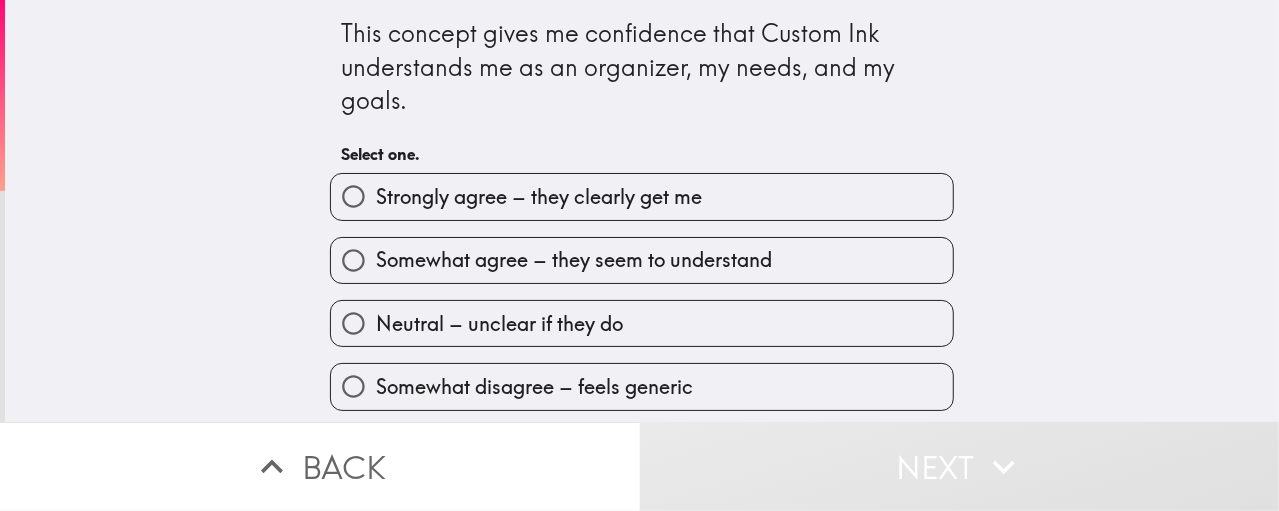 click on "Strongly agree – they clearly get me" at bounding box center (642, 196) 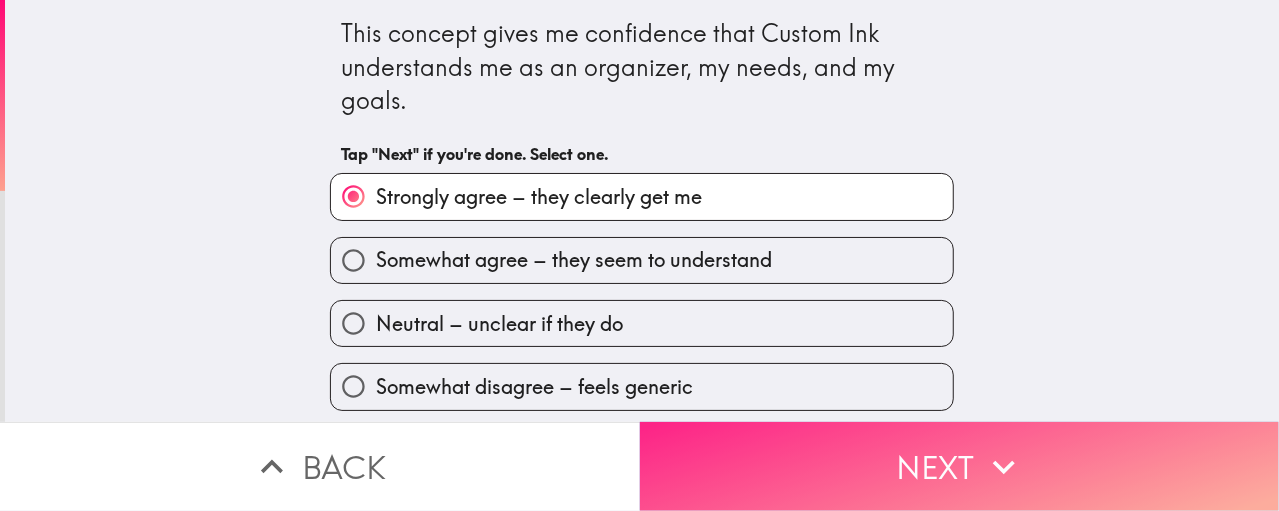 click on "Next" at bounding box center (960, 466) 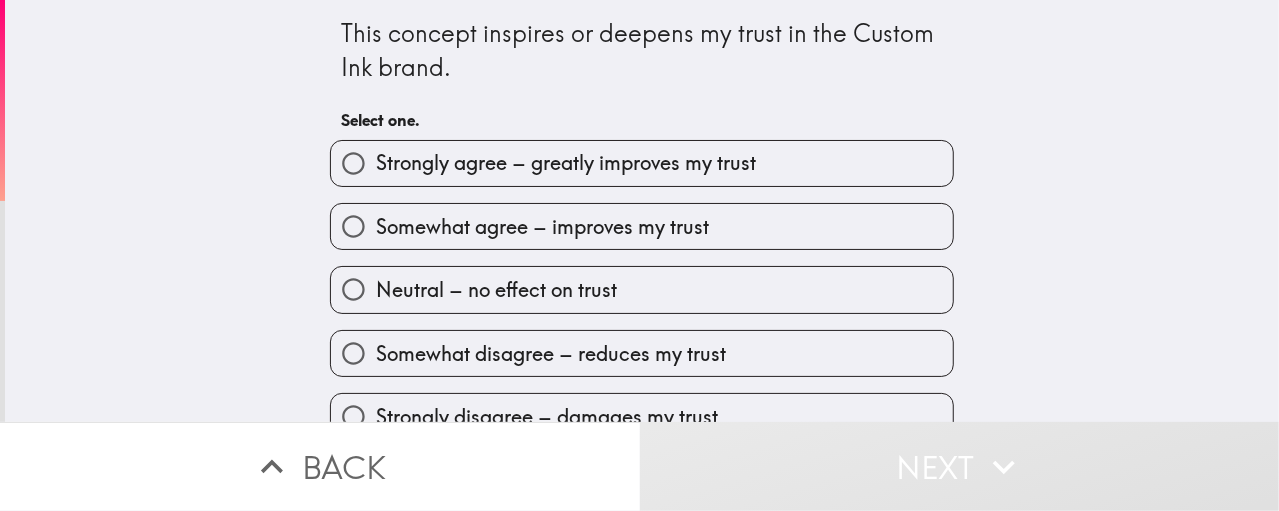 click on "Strongly agree – greatly improves my trust" at bounding box center (642, 163) 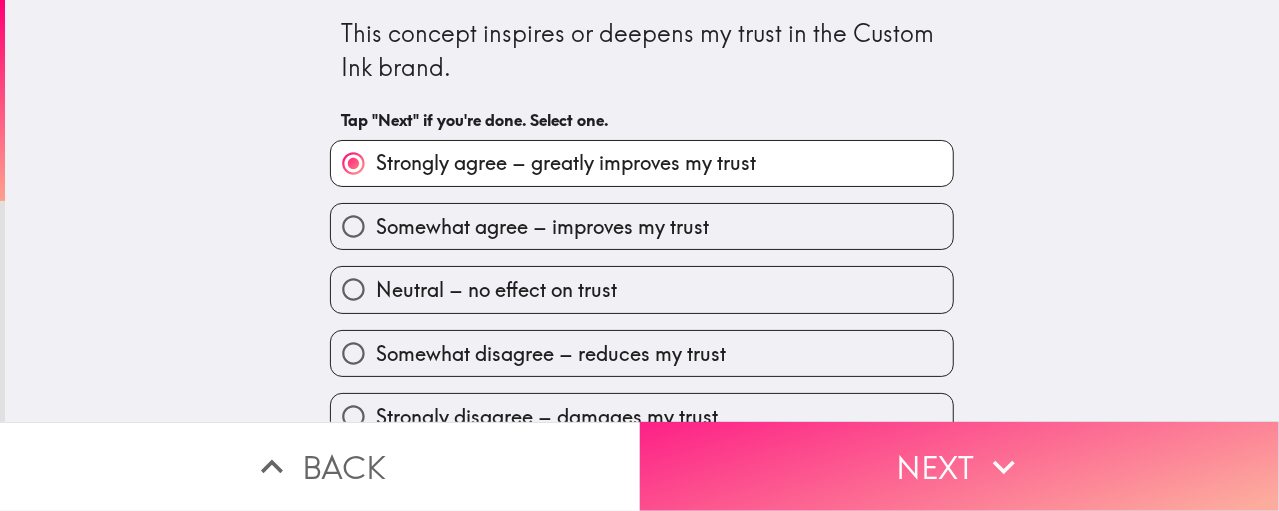 click on "Next" at bounding box center [960, 466] 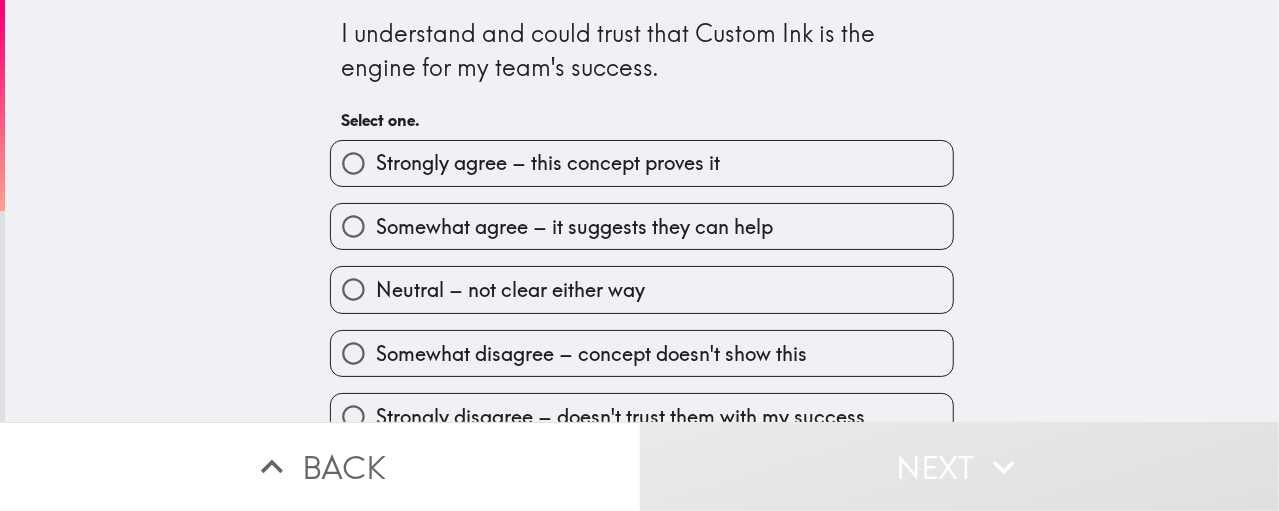 click on "Strongly agree – this concept proves it" at bounding box center [642, 163] 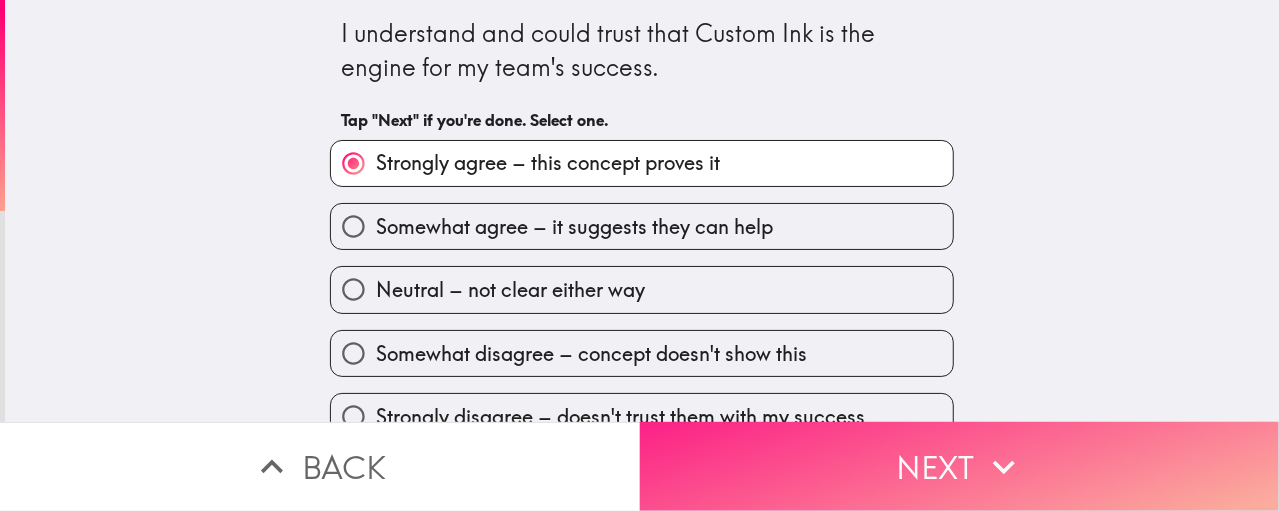 click on "Next" at bounding box center [960, 466] 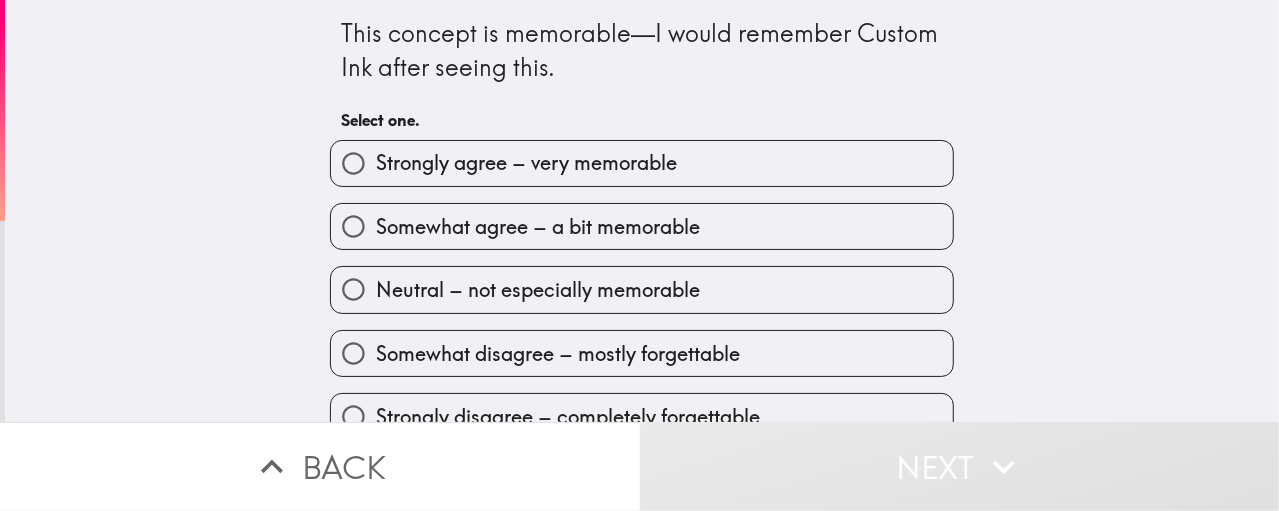 click on "Strongly agree – very memorable" at bounding box center (642, 163) 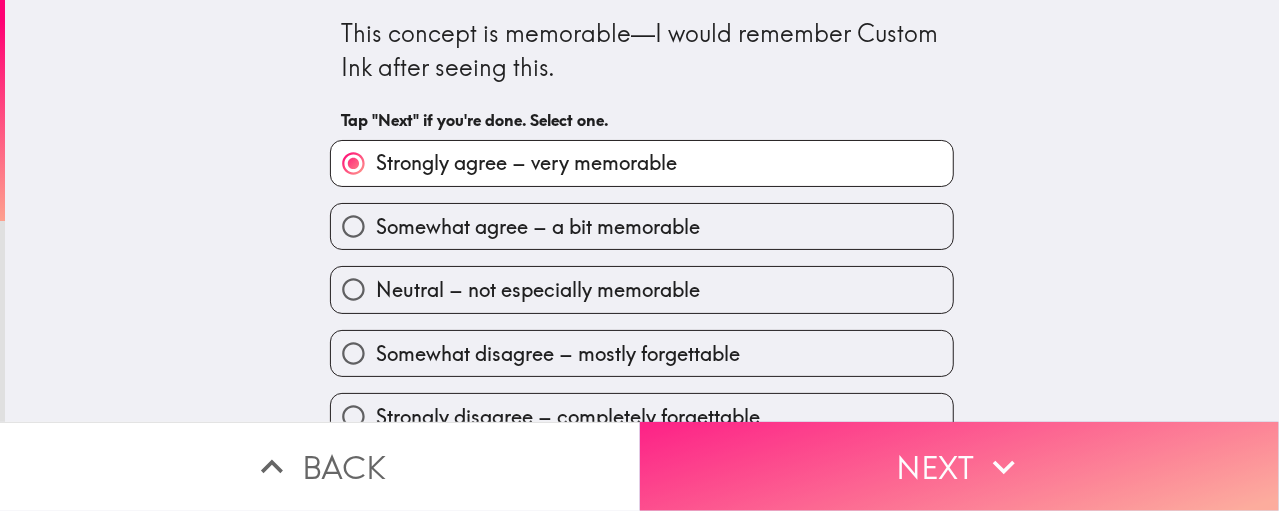 click on "Next" at bounding box center [960, 466] 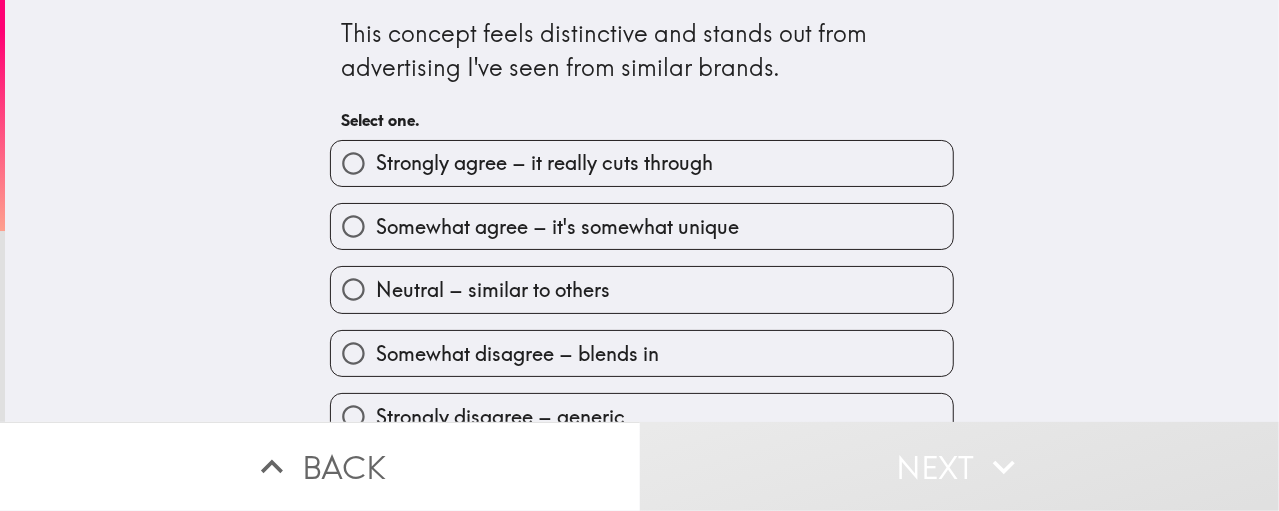 click on "Strongly agree – it really cuts through" at bounding box center [642, 163] 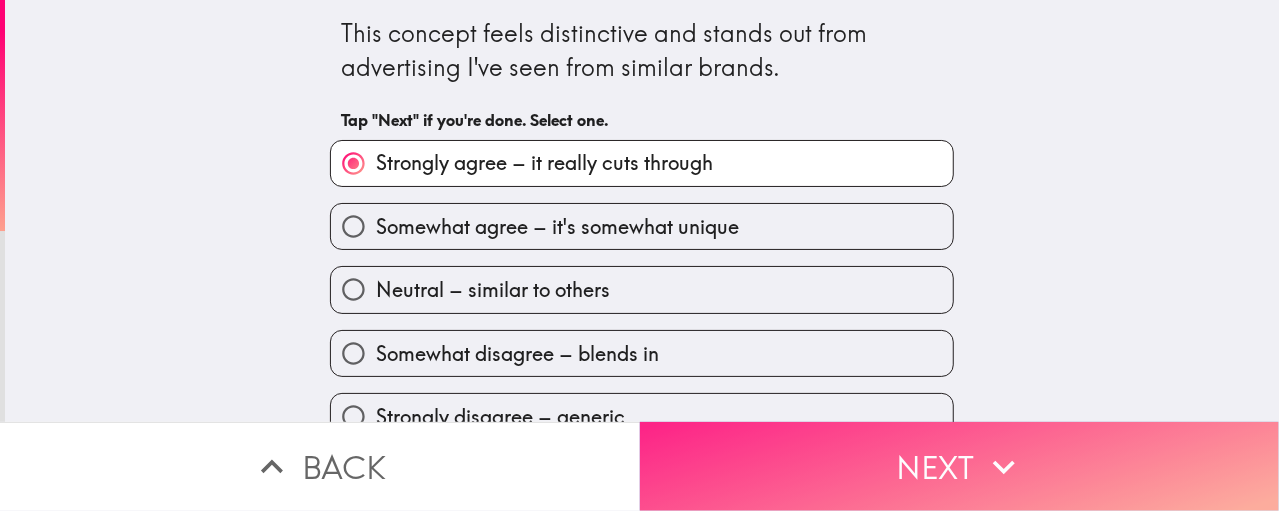click on "Next" at bounding box center (960, 466) 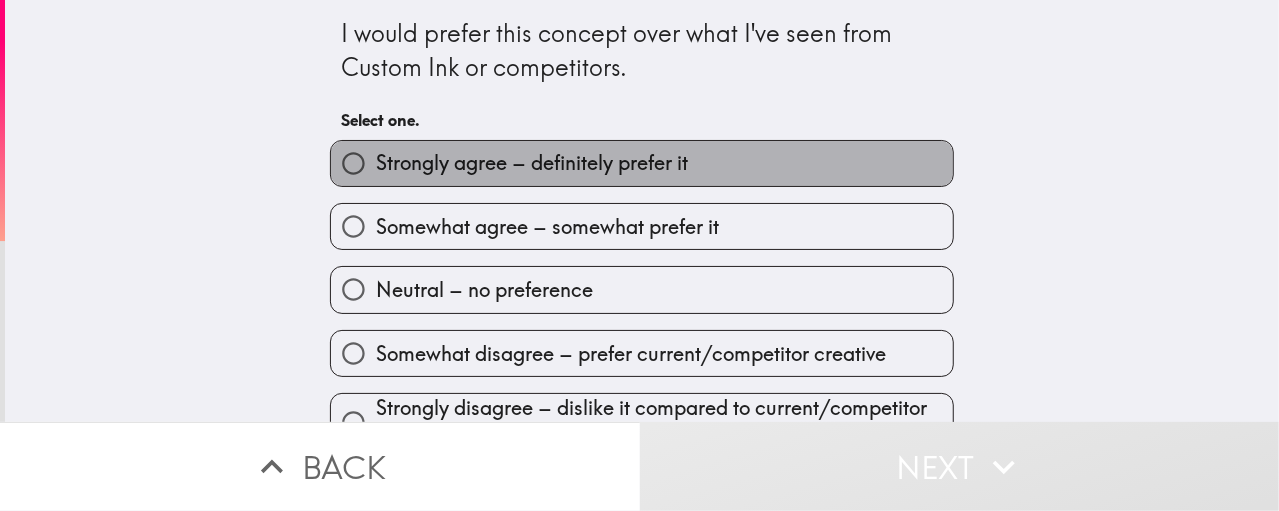 click on "Strongly agree – definitely prefer it" at bounding box center [642, 163] 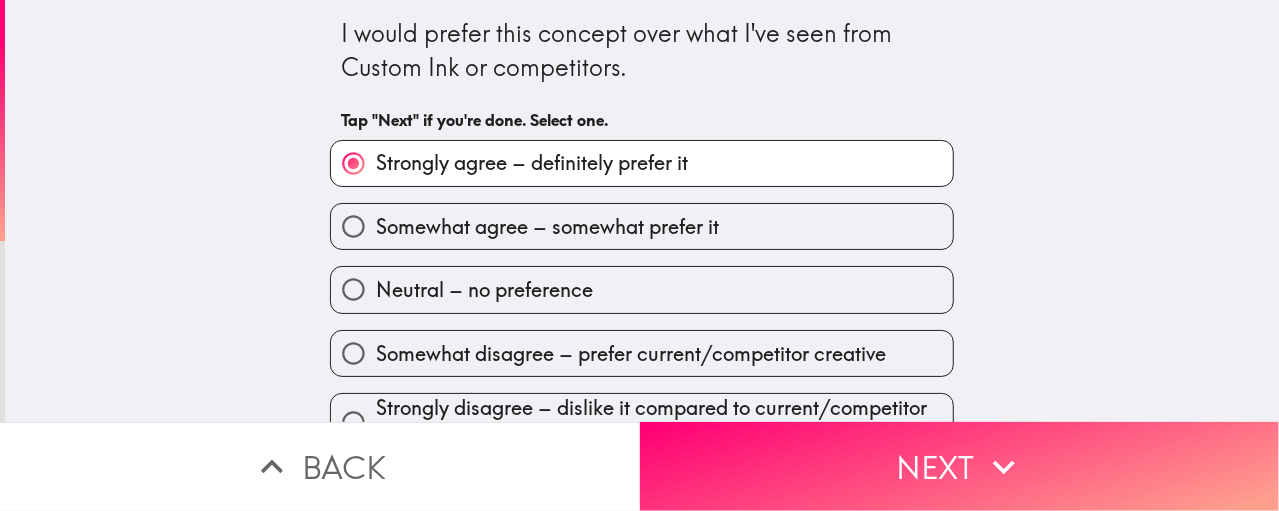 click on "Somewhat agree – somewhat prefer it" at bounding box center [642, 226] 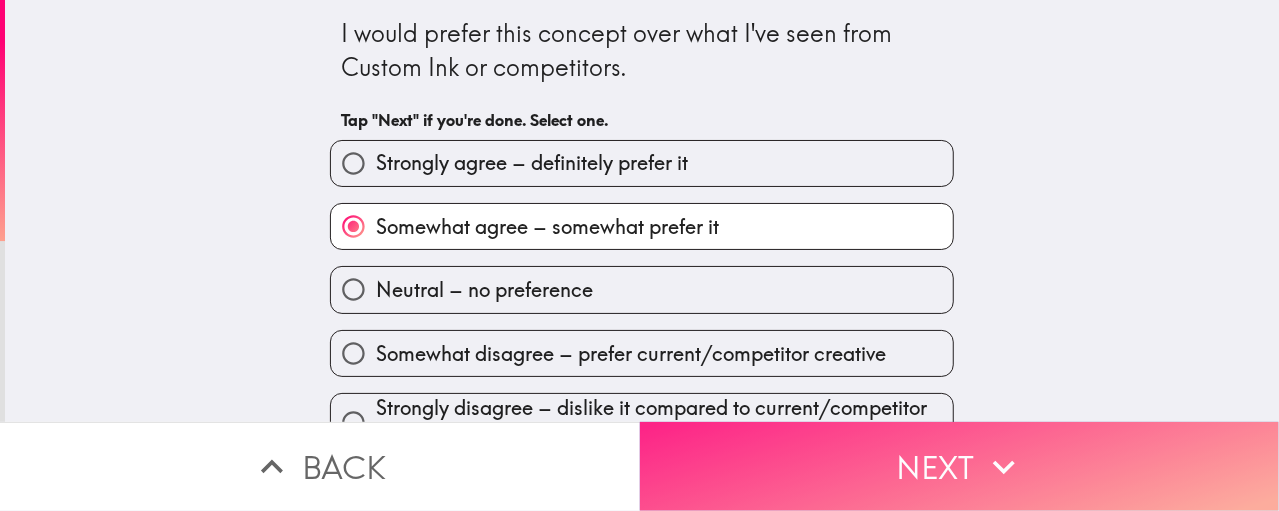 click on "Next" at bounding box center (960, 466) 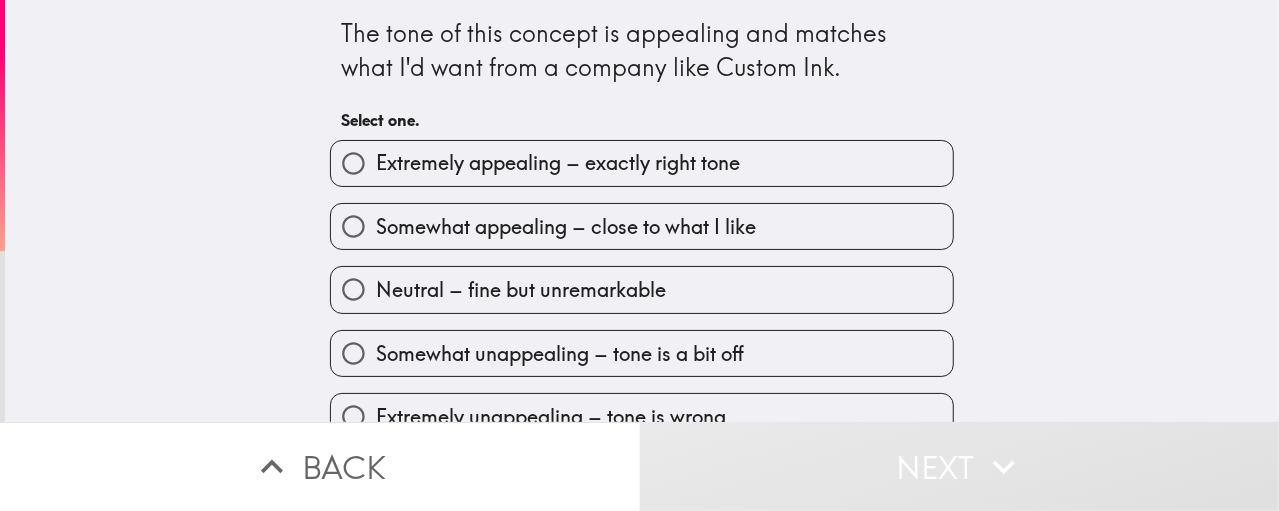 click on "Extremely appealing – exactly right tone" at bounding box center [642, 163] 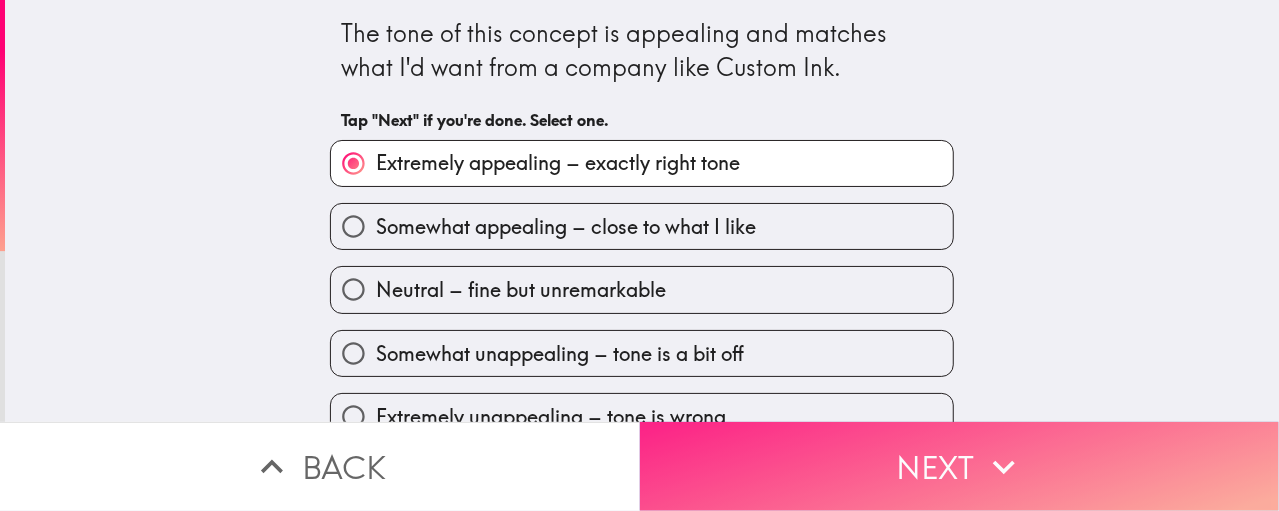 click on "Next" at bounding box center [960, 466] 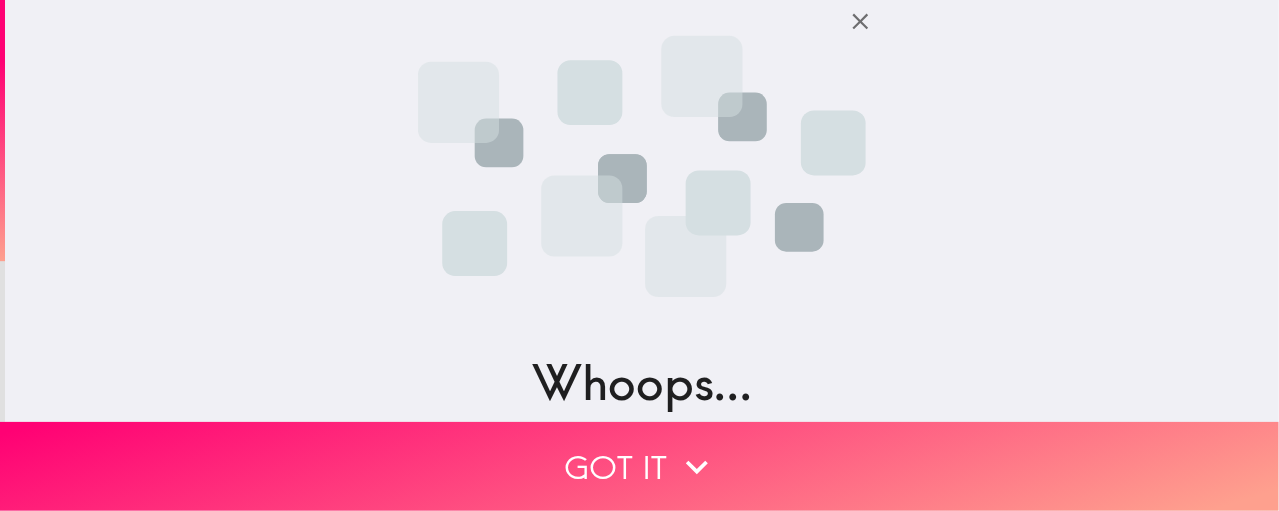 click 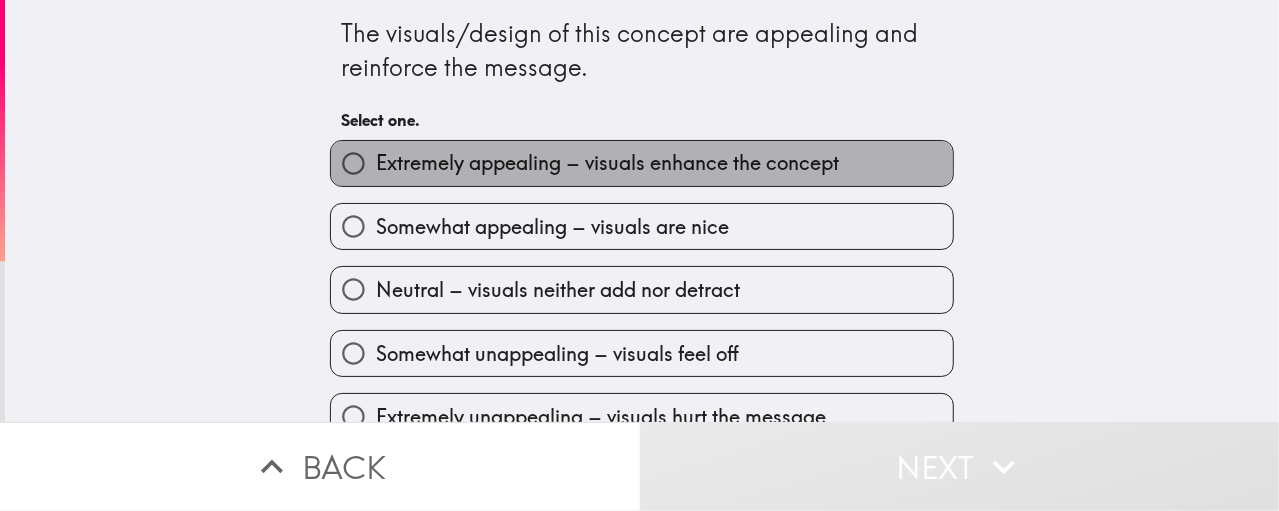 click on "Extremely appealing – visuals enhance the concept" at bounding box center (642, 163) 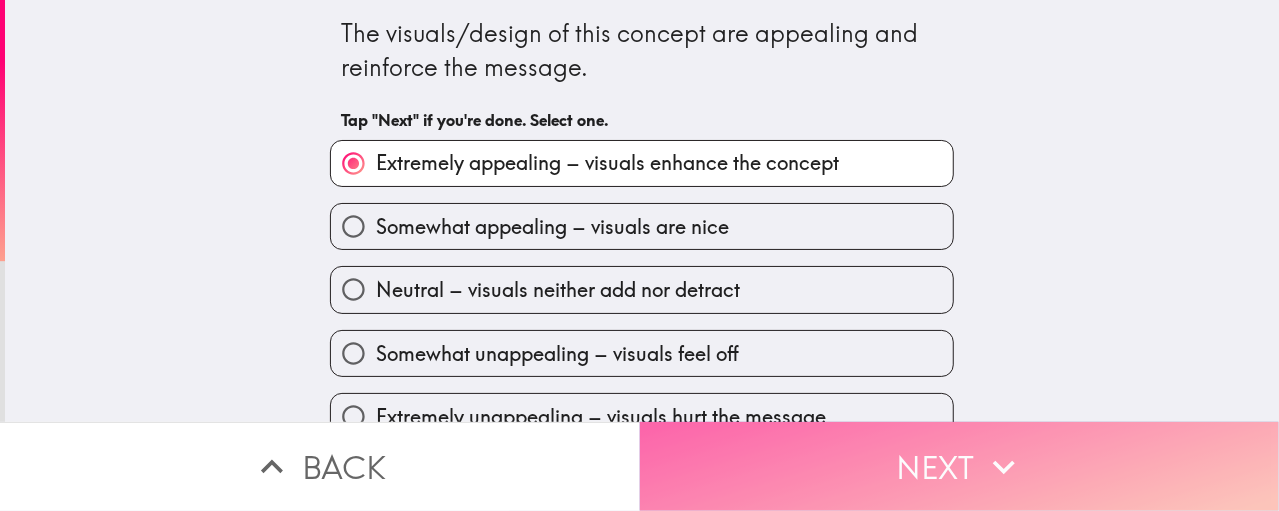 click on "Next" at bounding box center [960, 466] 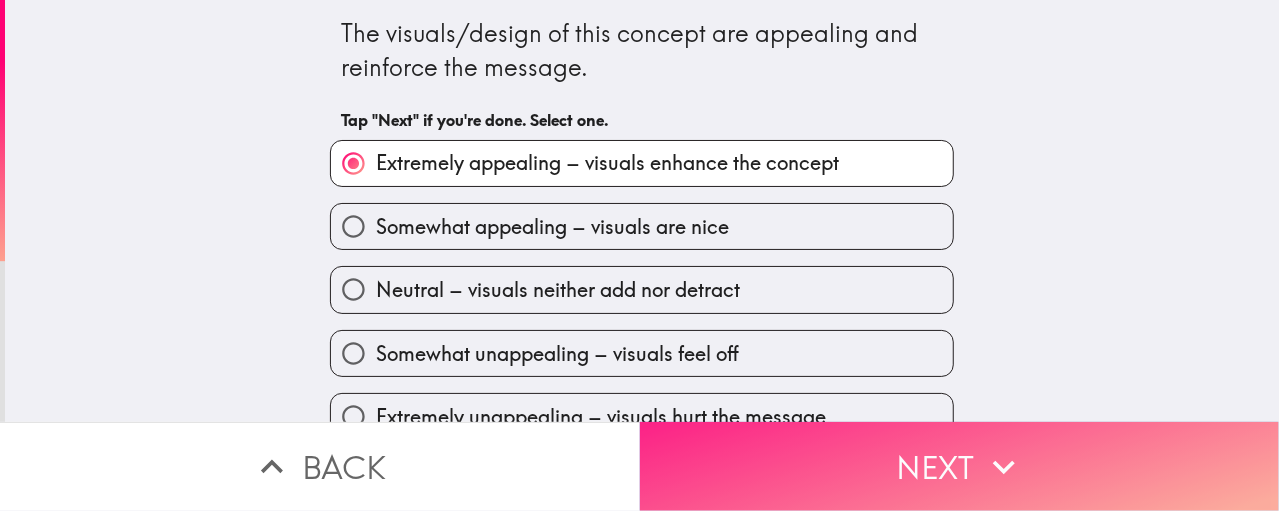 click on "Next" at bounding box center (960, 466) 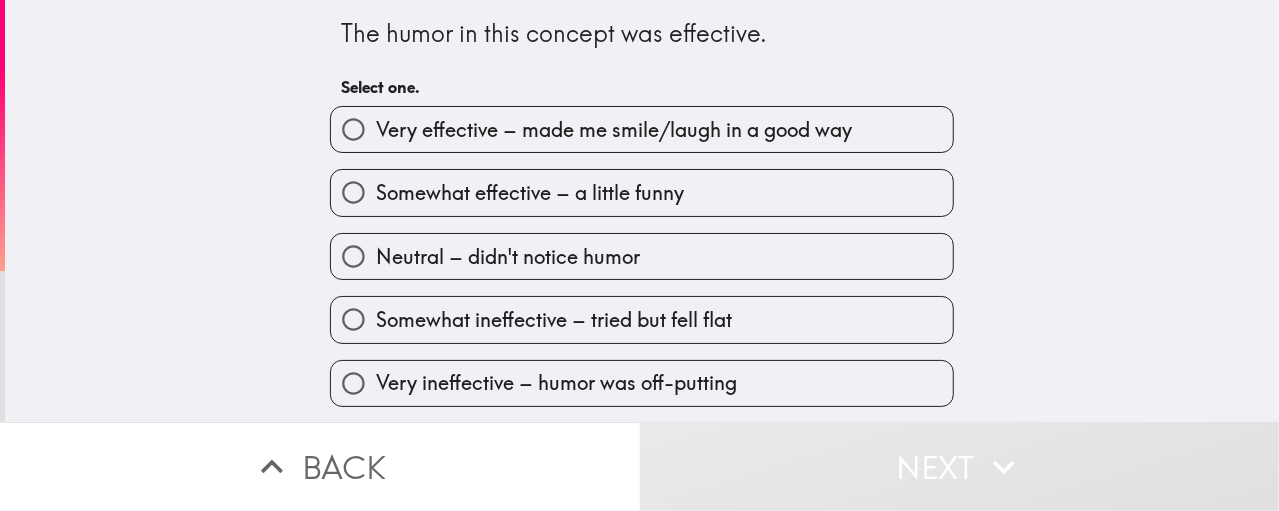 click on "Somewhat effective – a little funny" at bounding box center (642, 192) 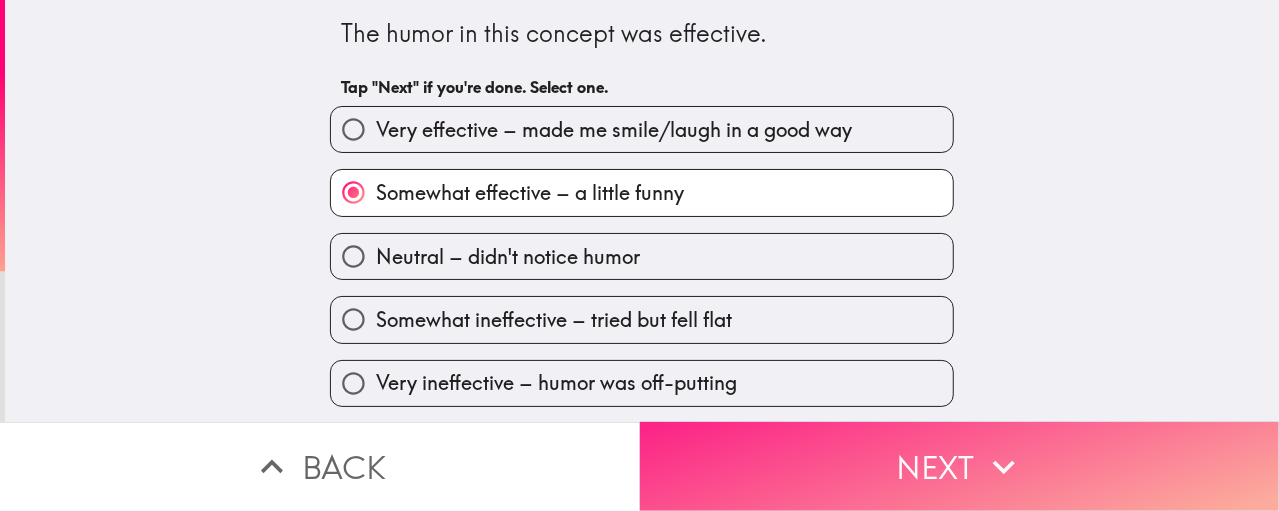 click on "Next" at bounding box center (960, 466) 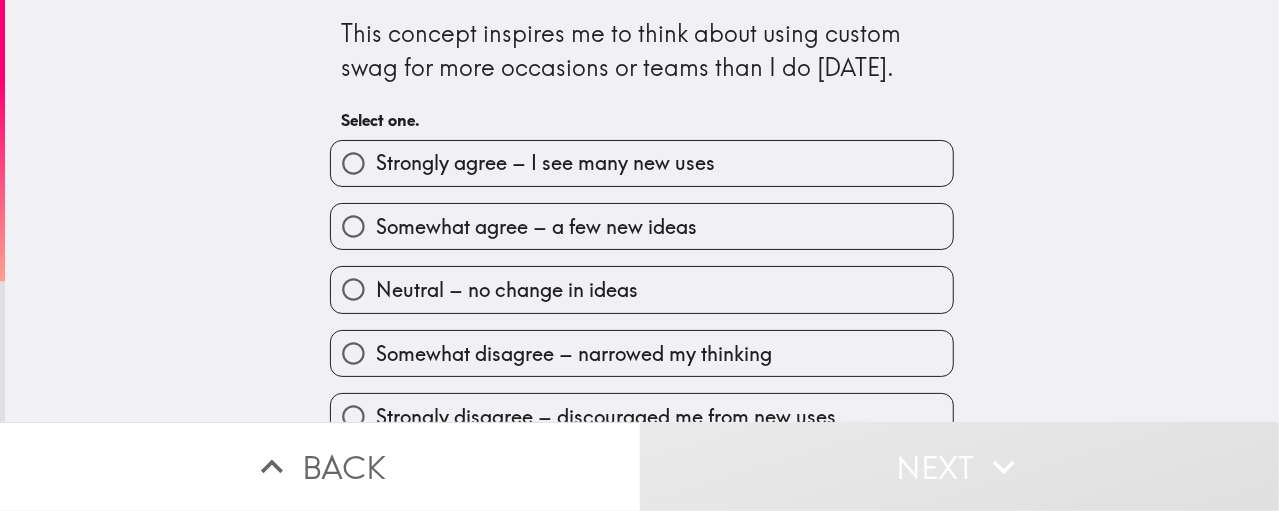 click on "Strongly agree – I see many new uses" at bounding box center (642, 163) 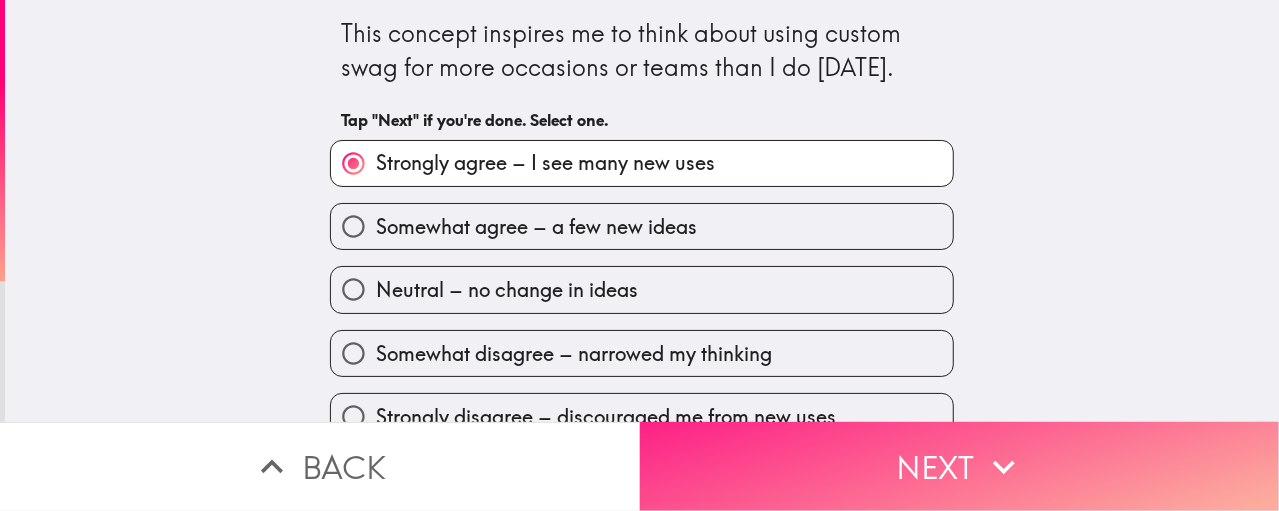 click on "Next" at bounding box center [960, 466] 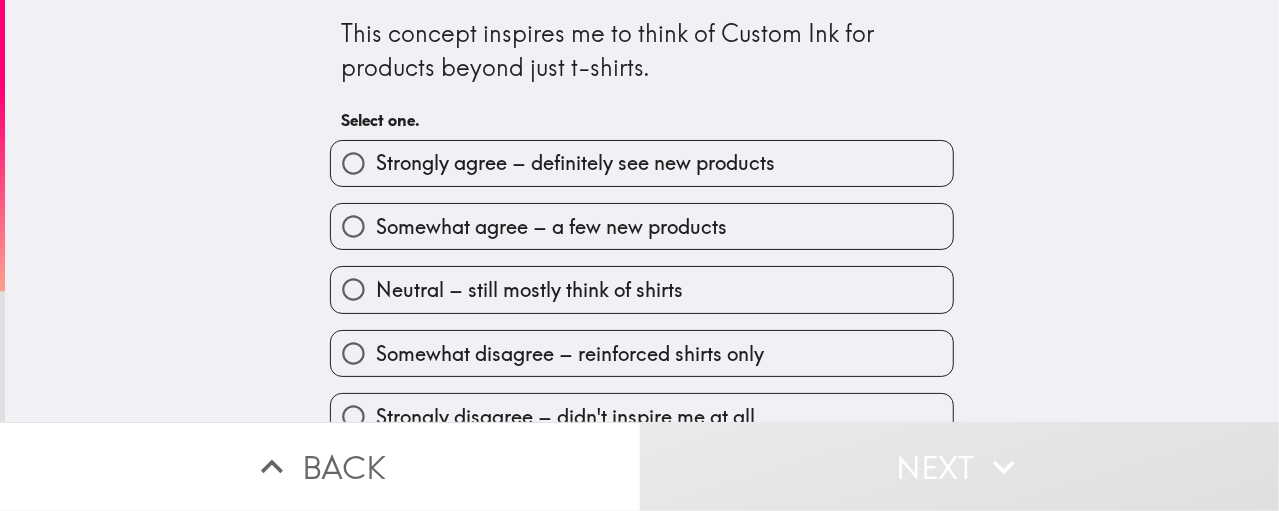 click on "Strongly agree – definitely see new products" at bounding box center (642, 163) 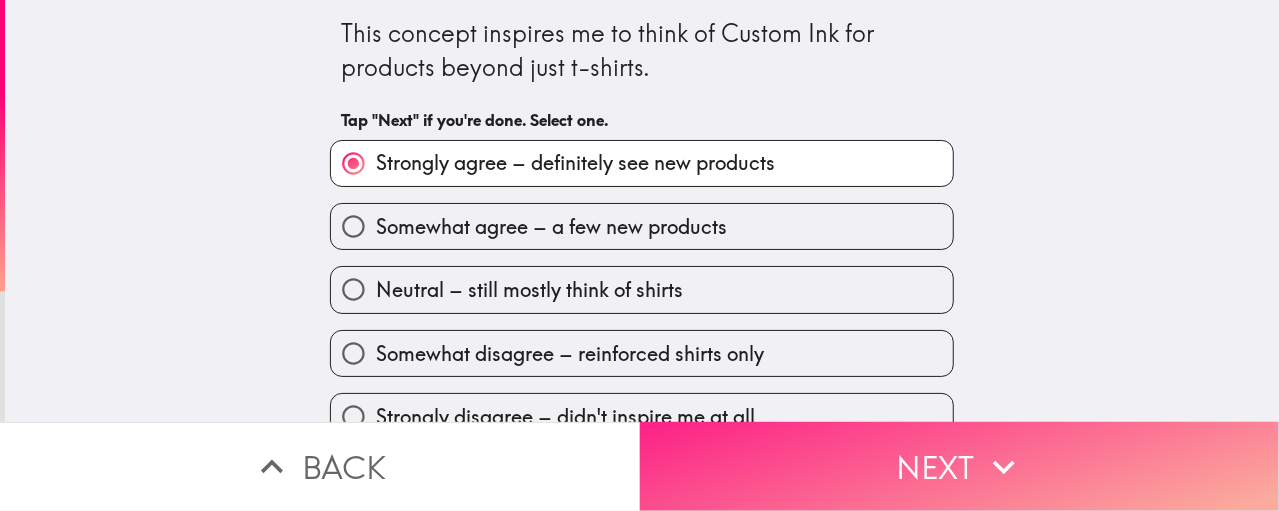 click on "Next" at bounding box center (960, 466) 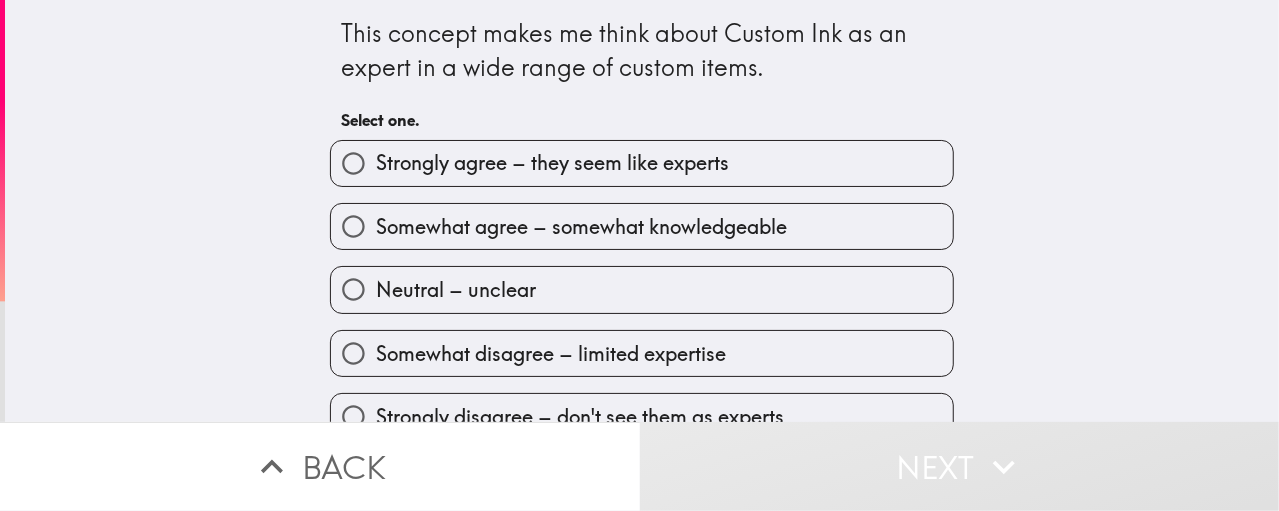 click on "Strongly agree – they seem like experts" at bounding box center (642, 163) 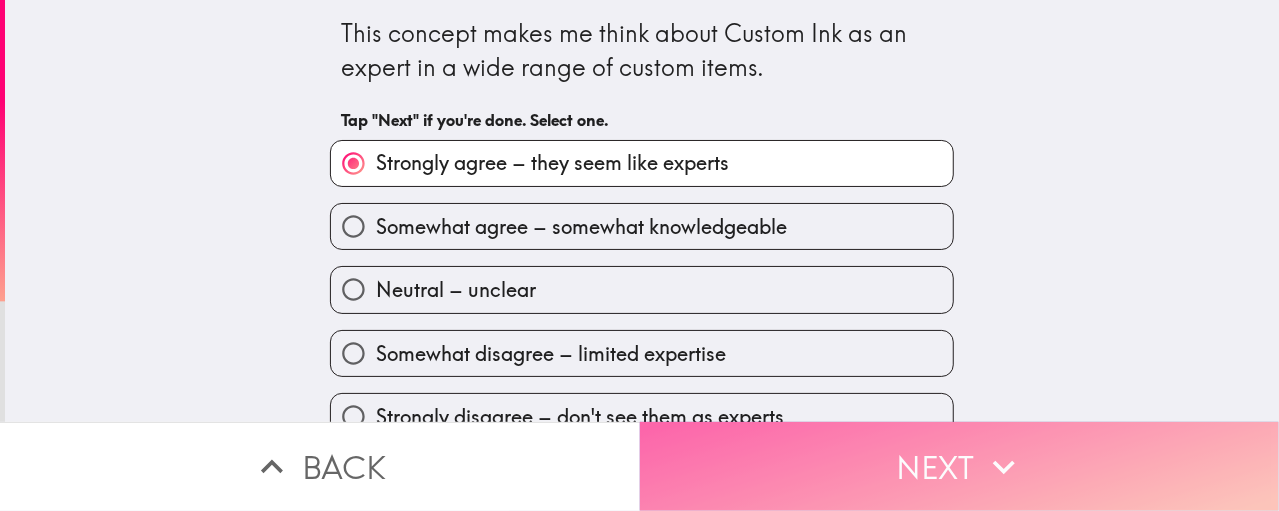 click on "Next" at bounding box center [960, 466] 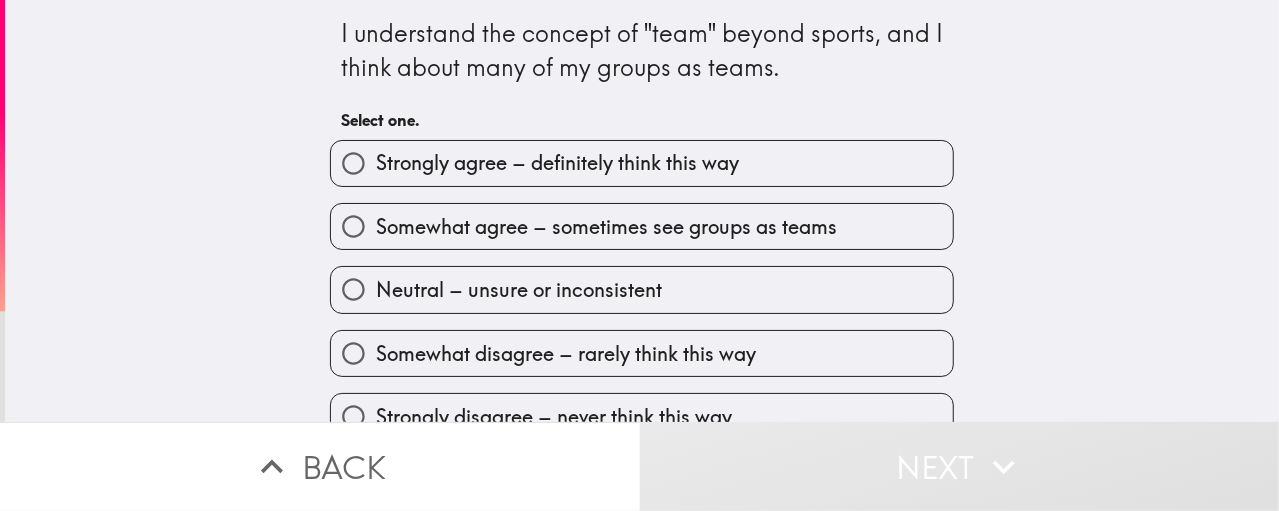 click on "Strongly agree – definitely think this way" at bounding box center [642, 163] 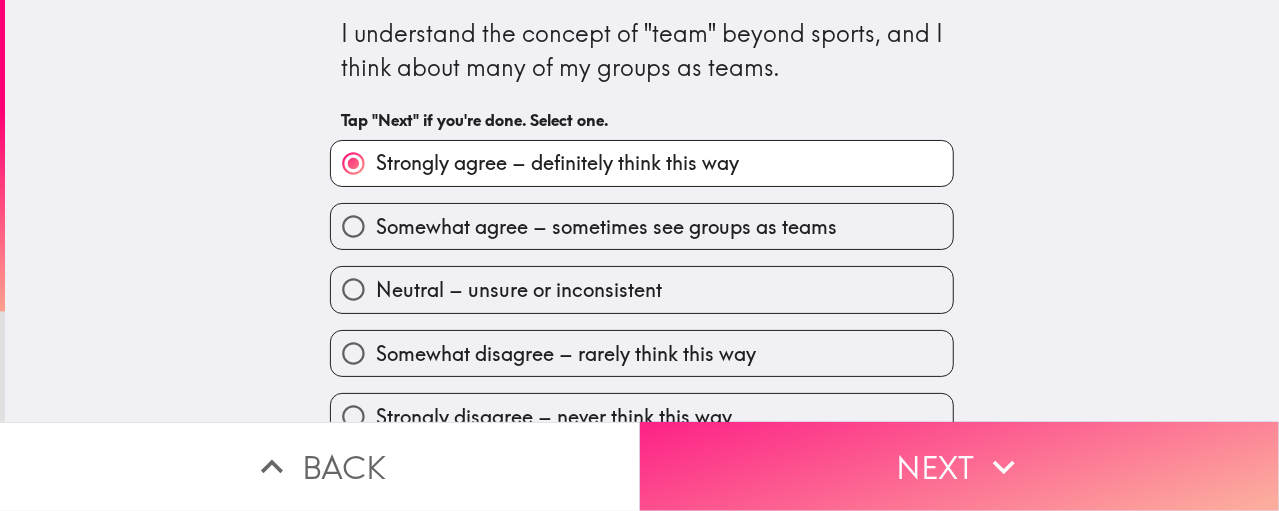 click on "Next" at bounding box center (960, 466) 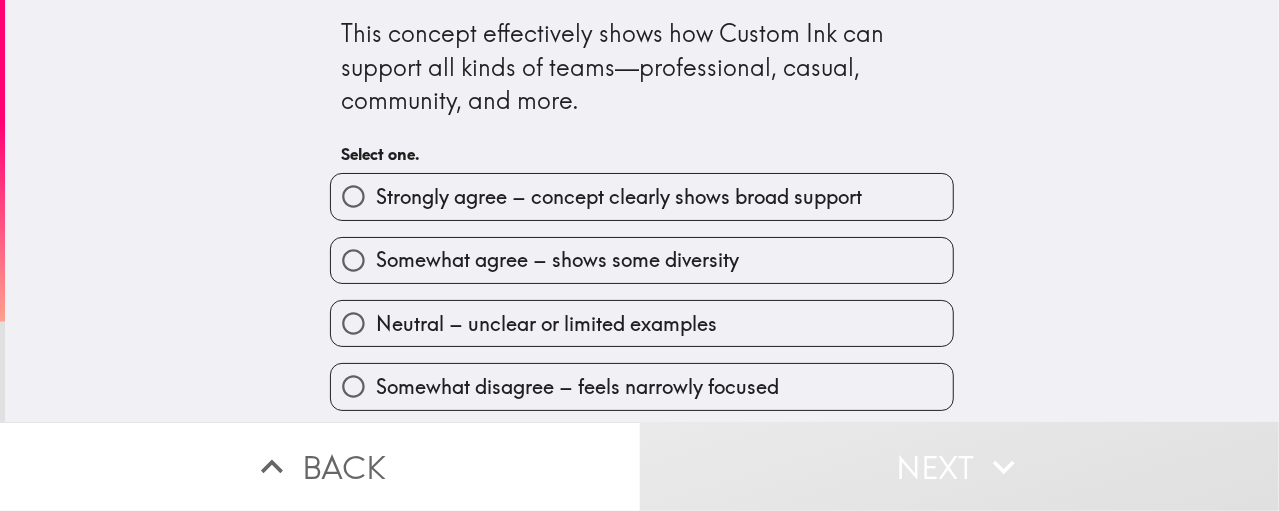 click on "Strongly agree – concept clearly shows broad support" at bounding box center (642, 196) 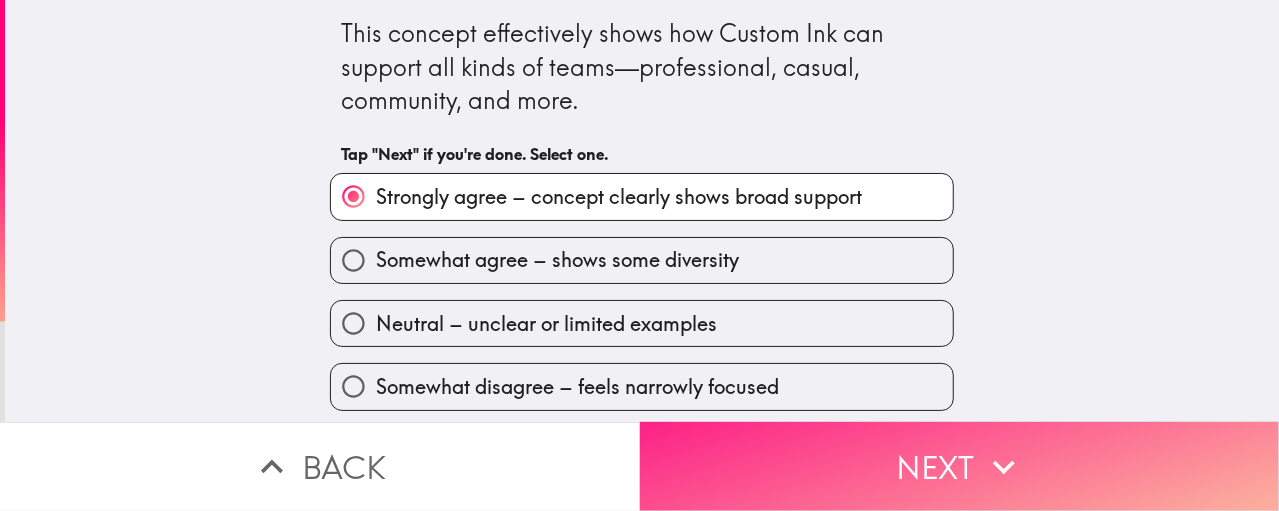 click on "Next" at bounding box center [960, 466] 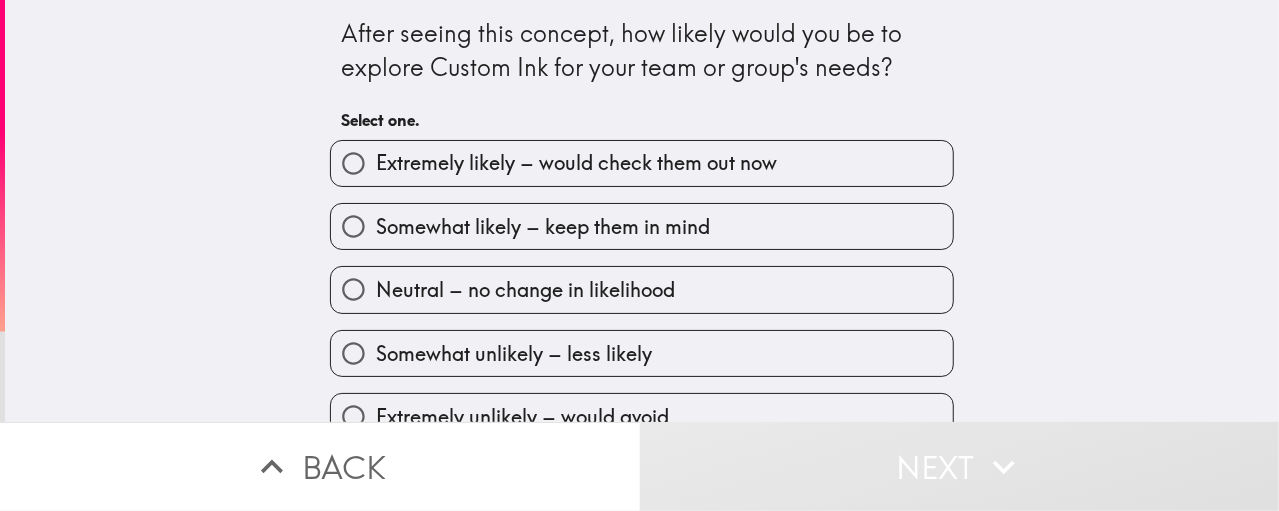 click on "Extremely likely – would check them out now" at bounding box center [642, 163] 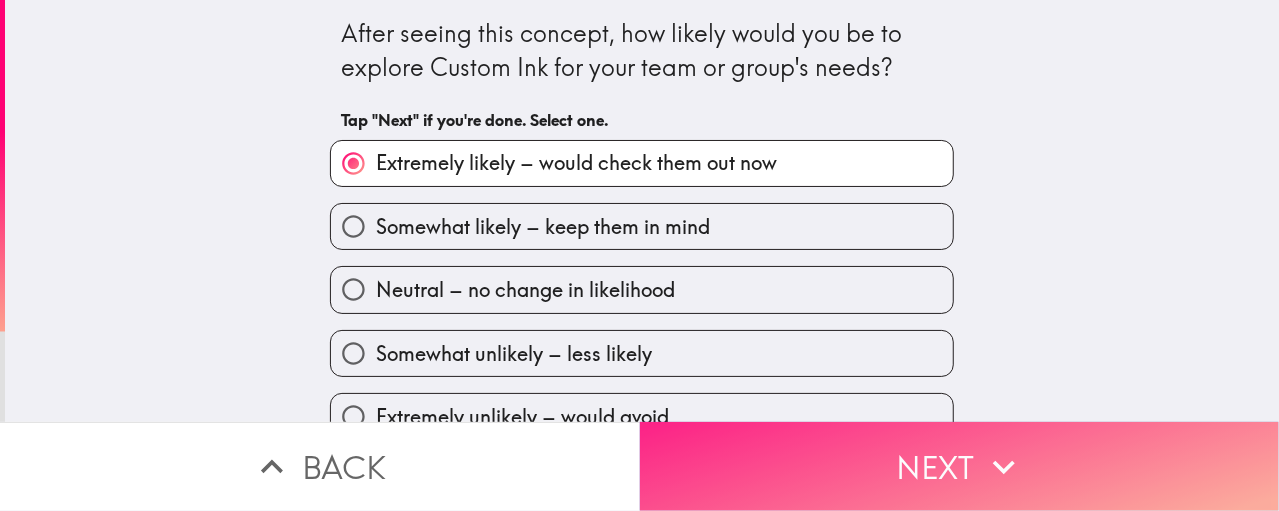 click on "Next" at bounding box center (960, 466) 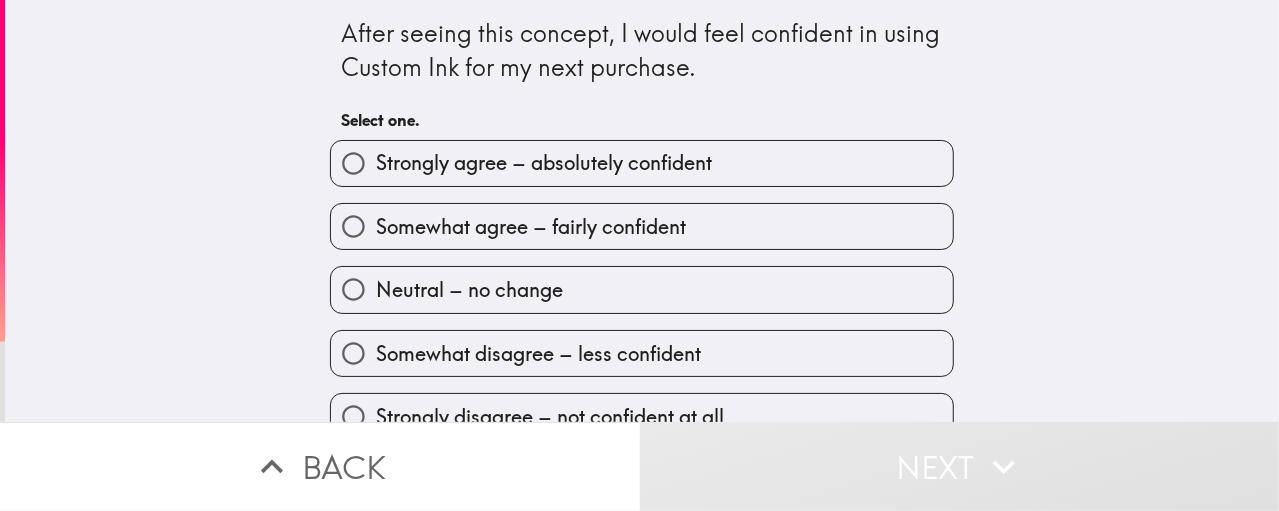 click on "Strongly agree – absolutely confident" at bounding box center (642, 163) 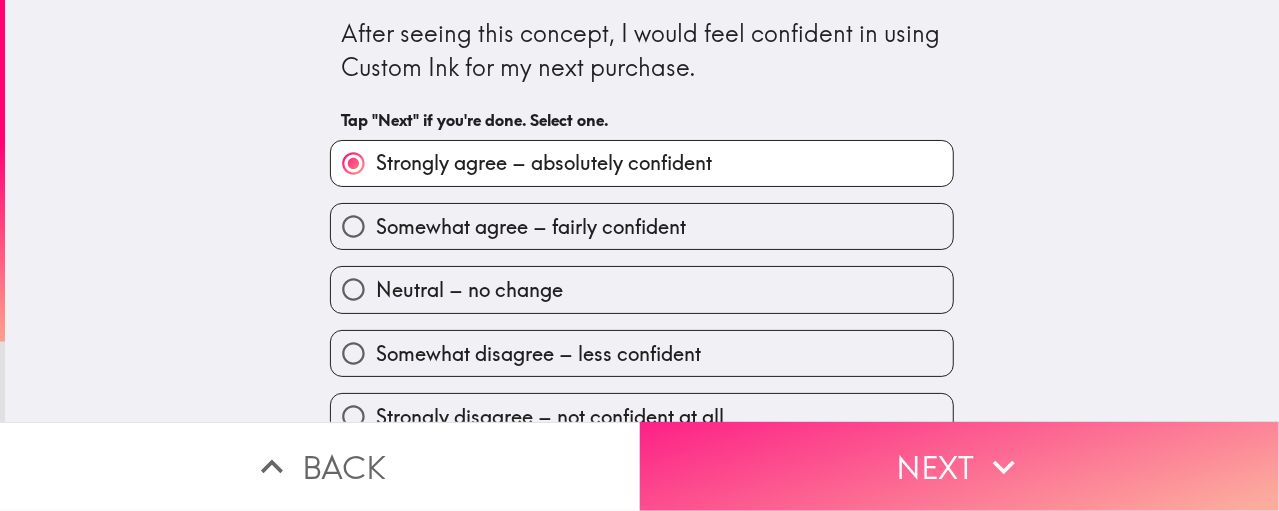 click on "Next" at bounding box center [960, 466] 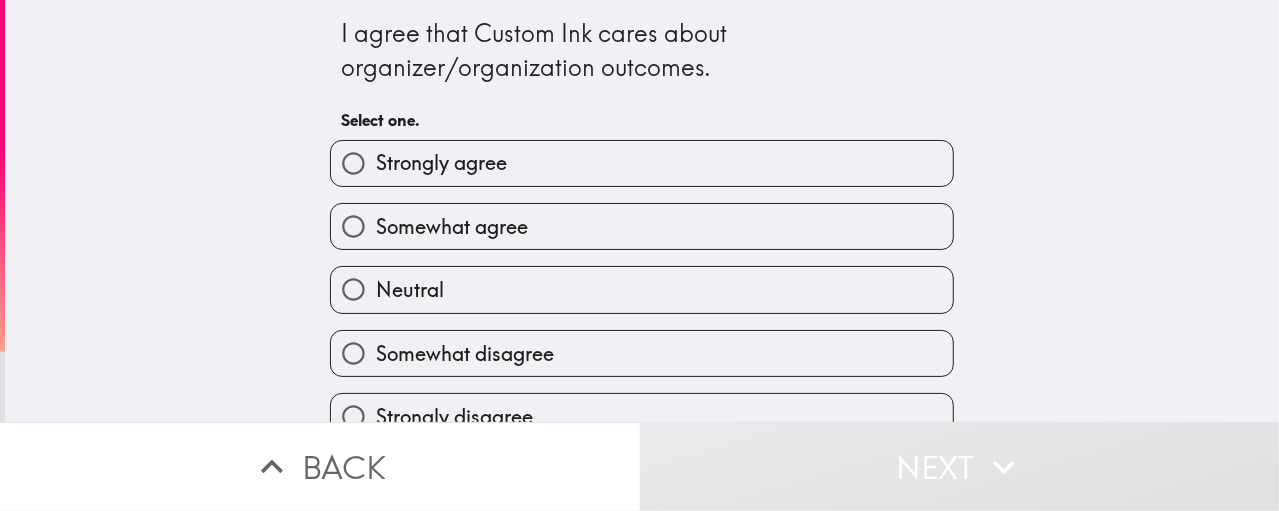 click on "Strongly agree" at bounding box center (642, 163) 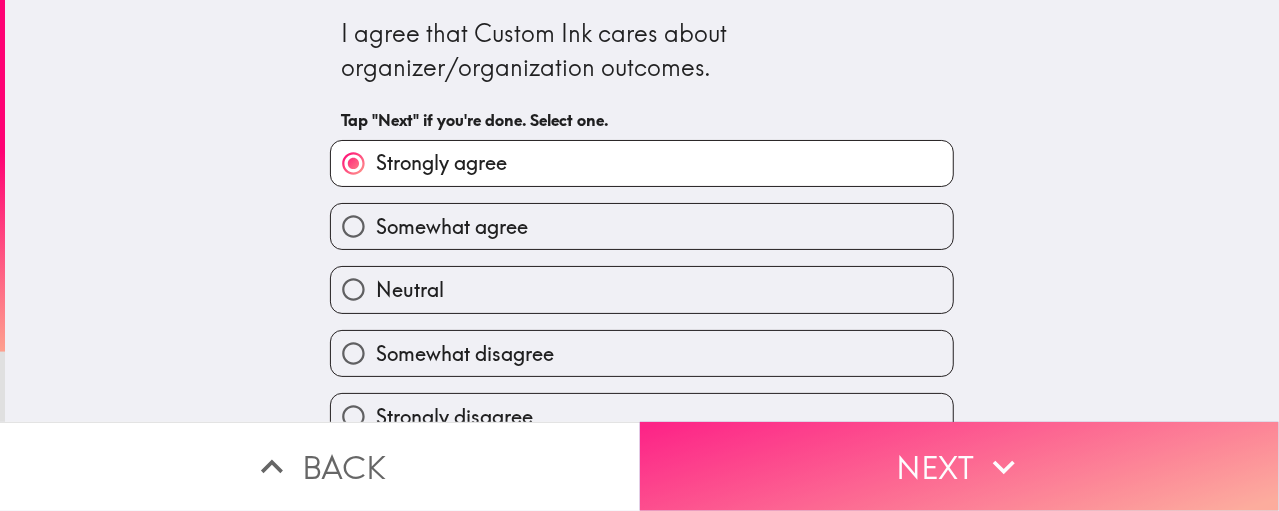 click on "Next" at bounding box center [960, 466] 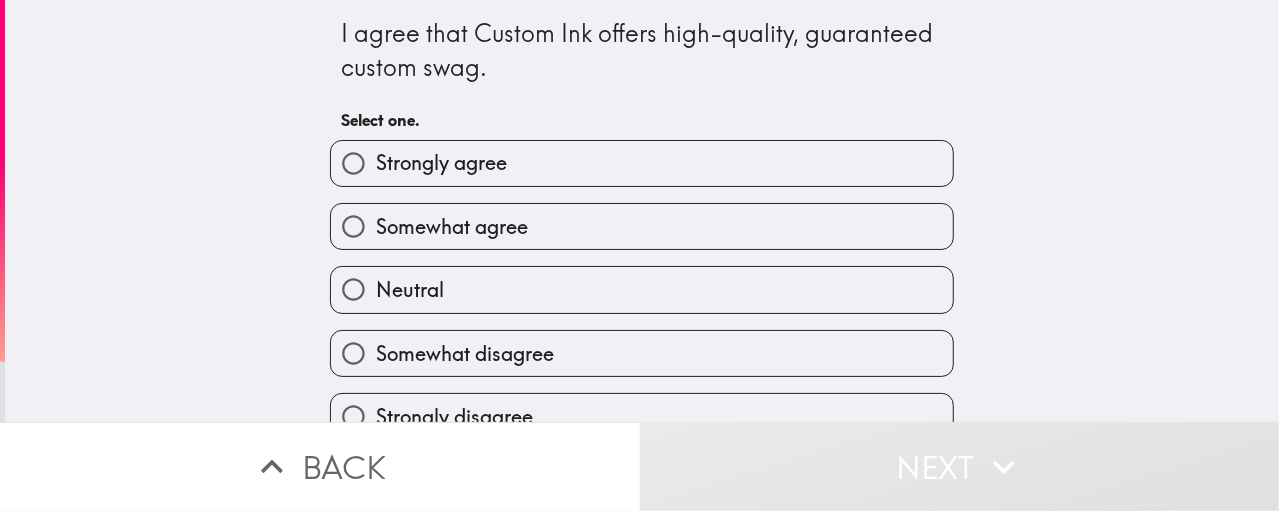 click on "Strongly agree" at bounding box center [642, 163] 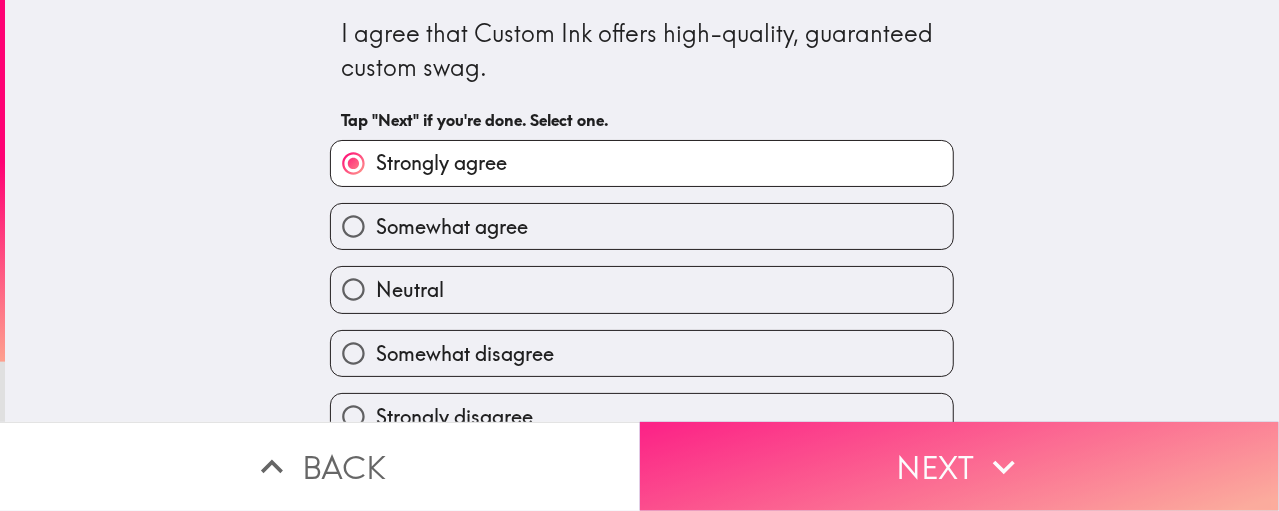 click on "Next" at bounding box center [960, 466] 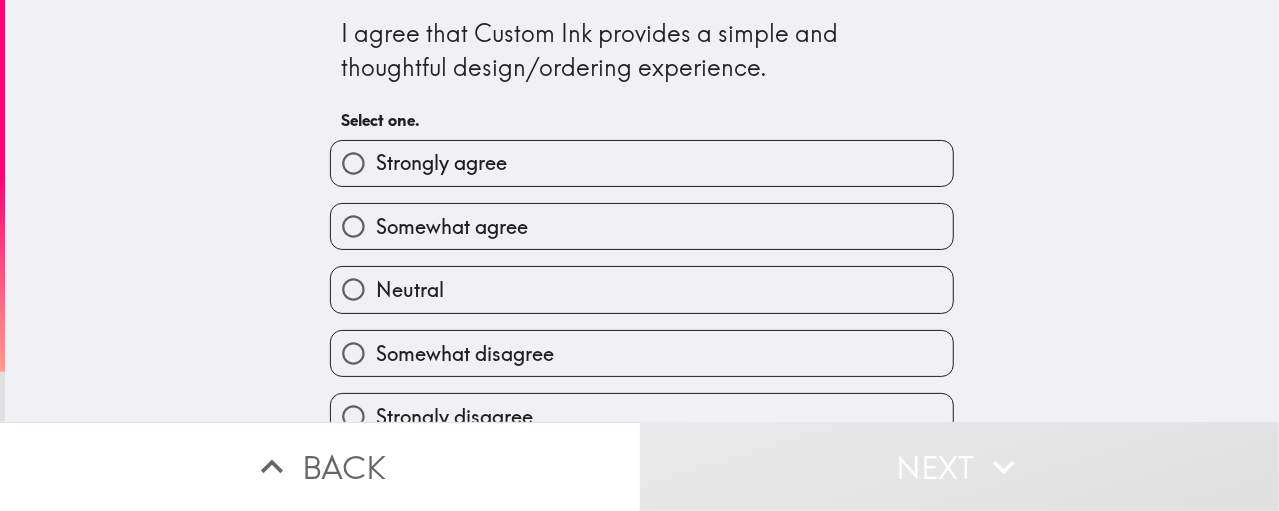 click on "Strongly agree" at bounding box center [642, 163] 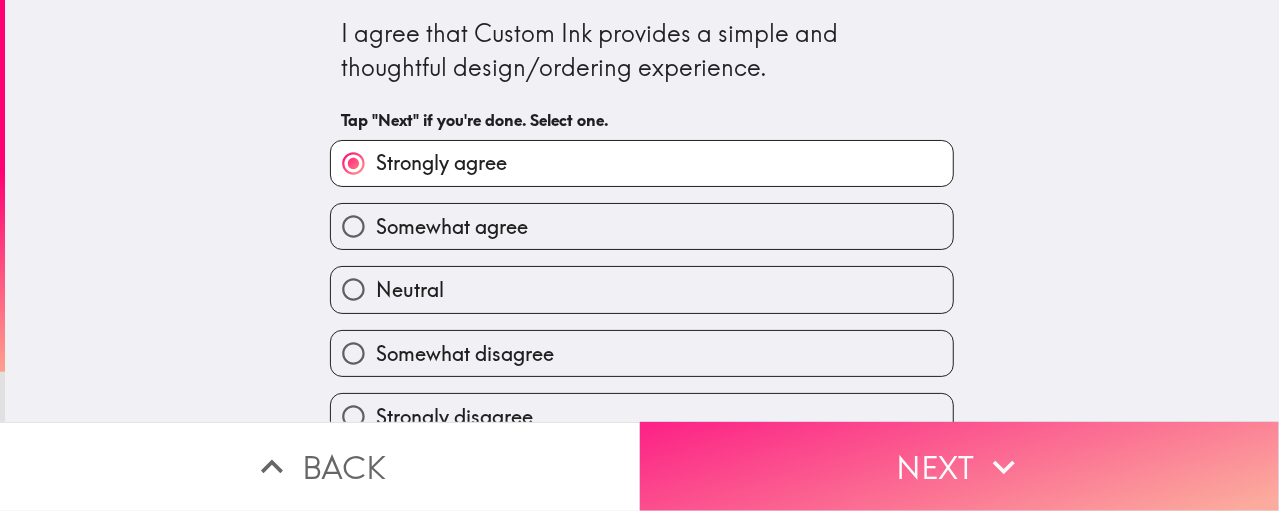 click on "Next" at bounding box center [960, 466] 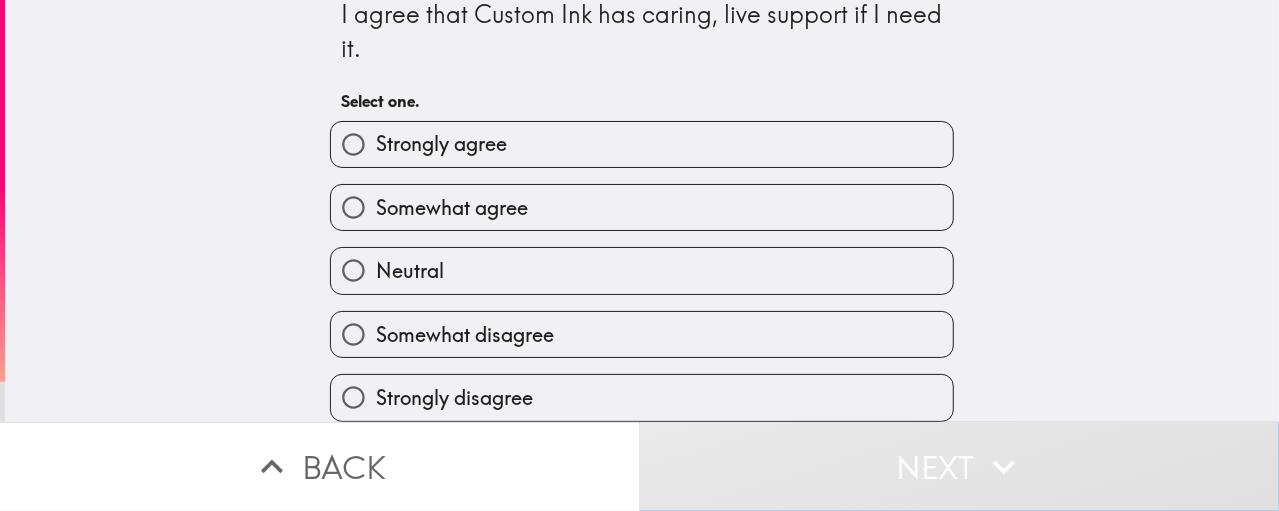 scroll, scrollTop: 0, scrollLeft: 0, axis: both 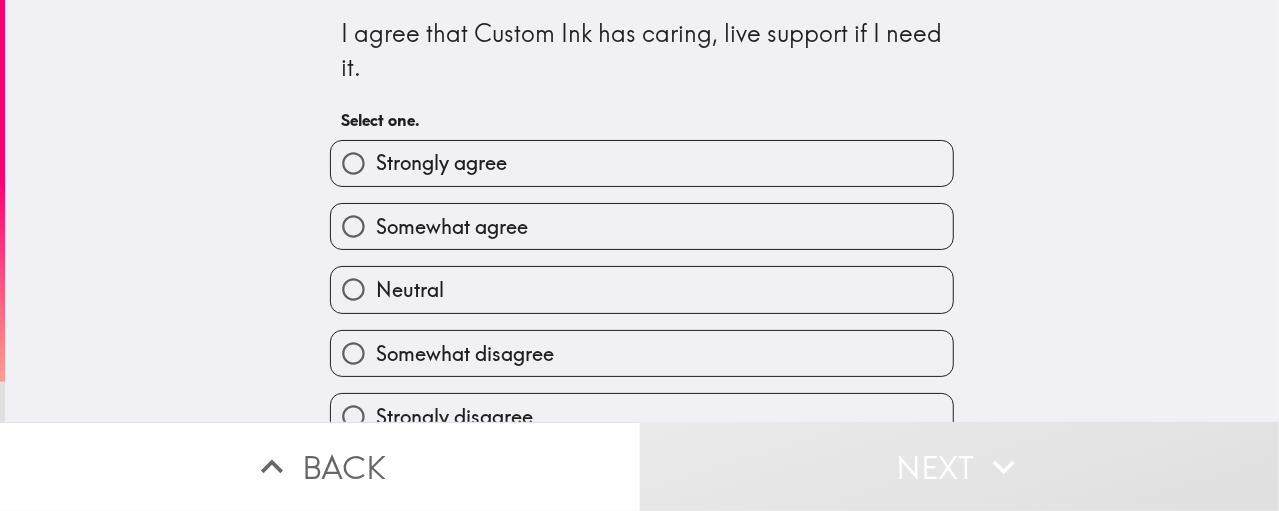 click on "Strongly agree" at bounding box center (642, 163) 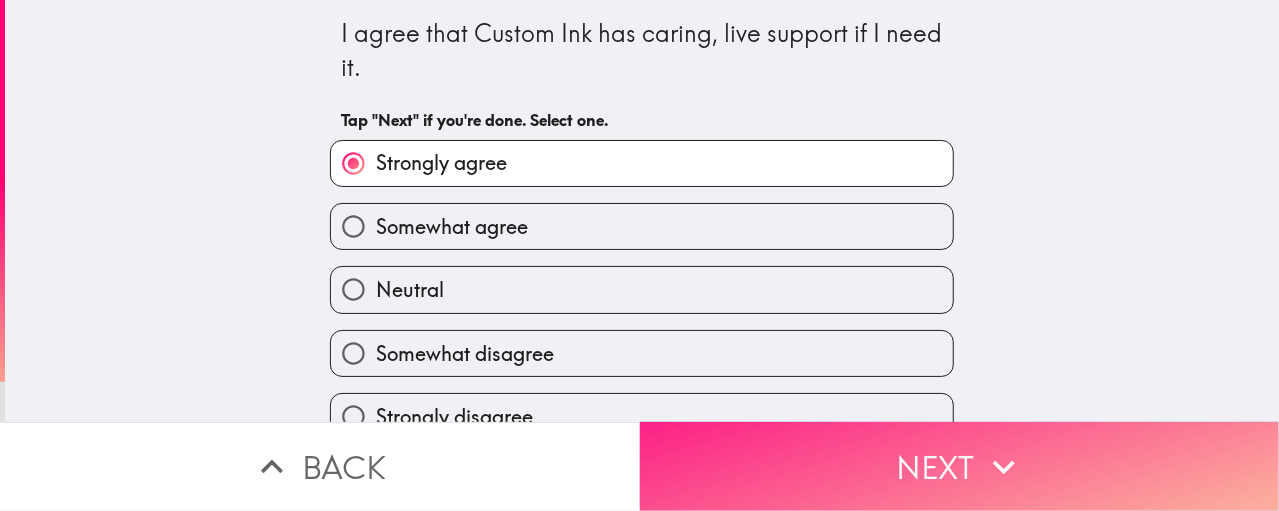 click on "Next" at bounding box center (960, 466) 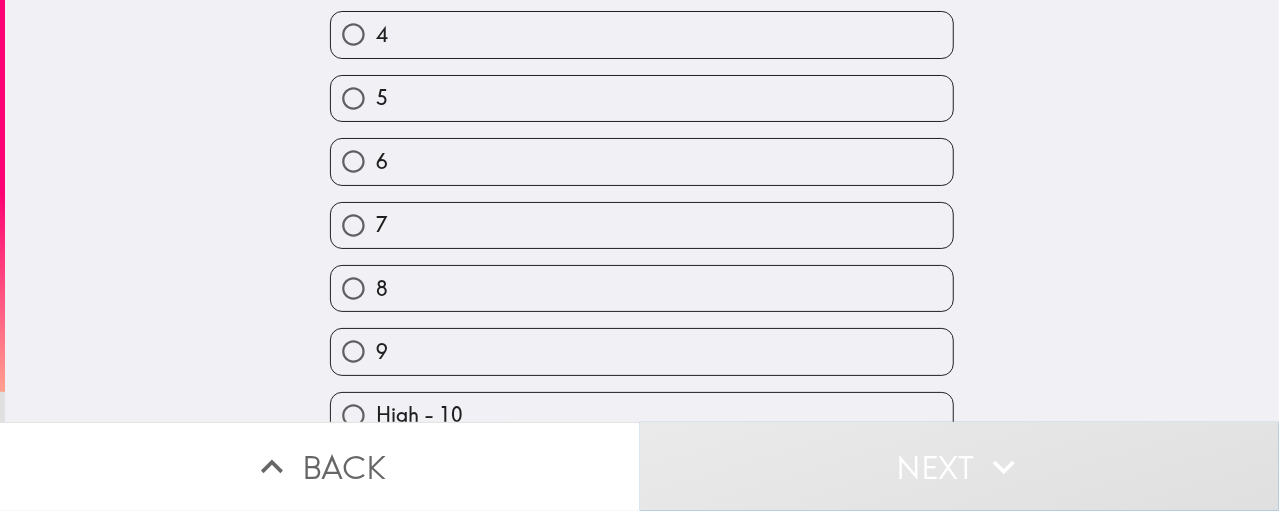 scroll, scrollTop: 323, scrollLeft: 0, axis: vertical 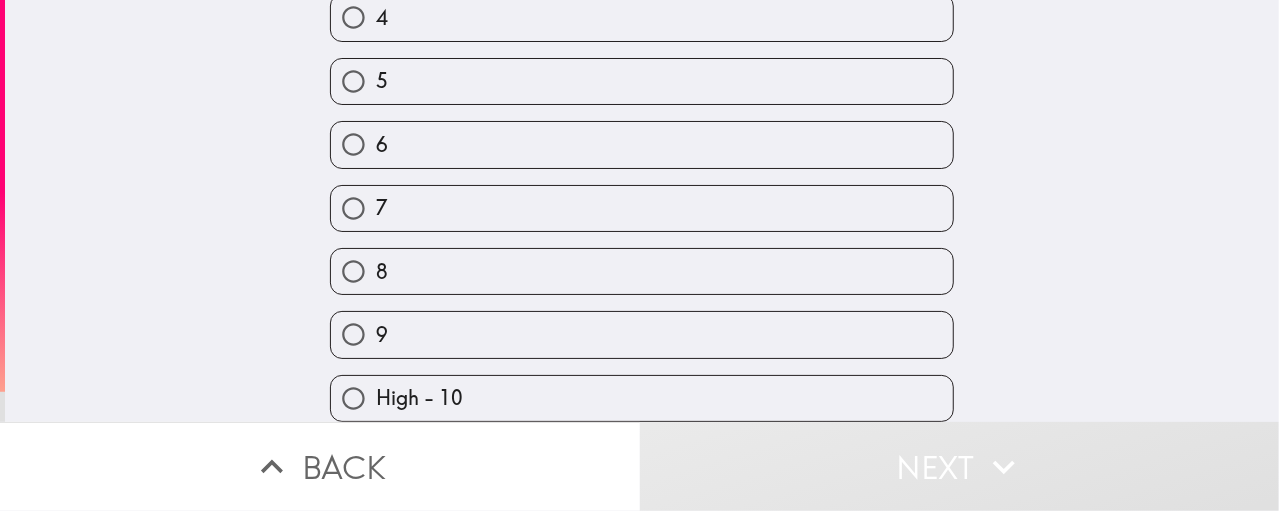 click on "9" at bounding box center (642, 334) 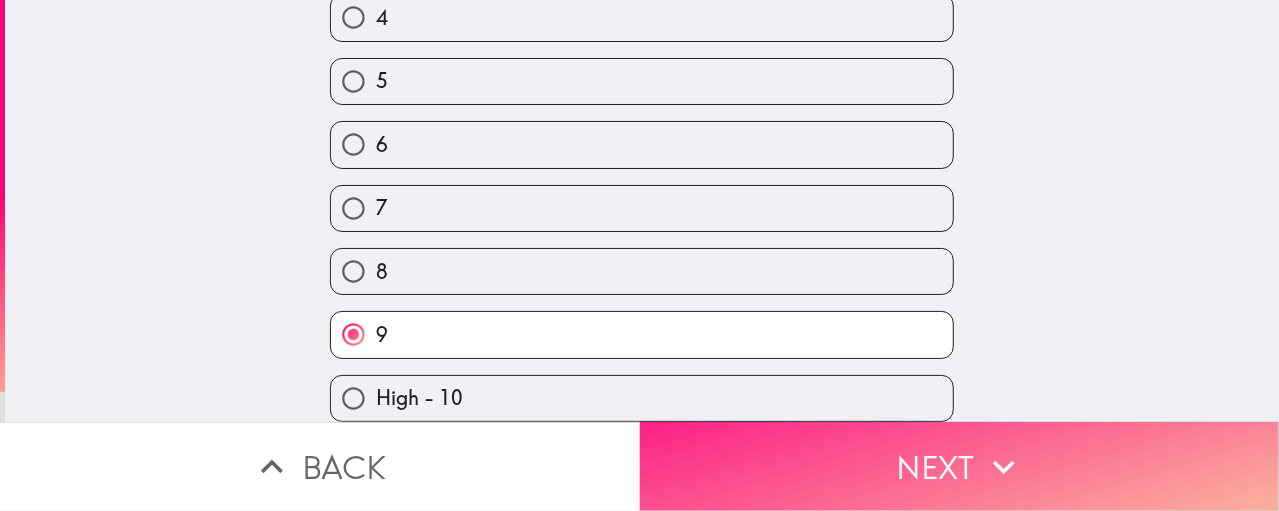 click on "Next" at bounding box center (960, 466) 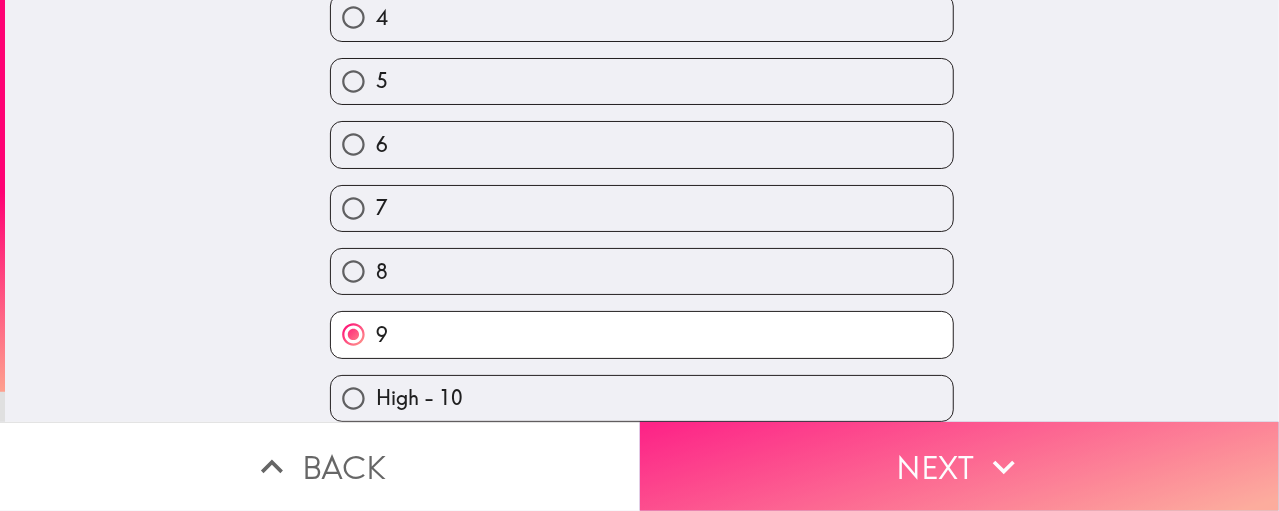 scroll, scrollTop: 0, scrollLeft: 0, axis: both 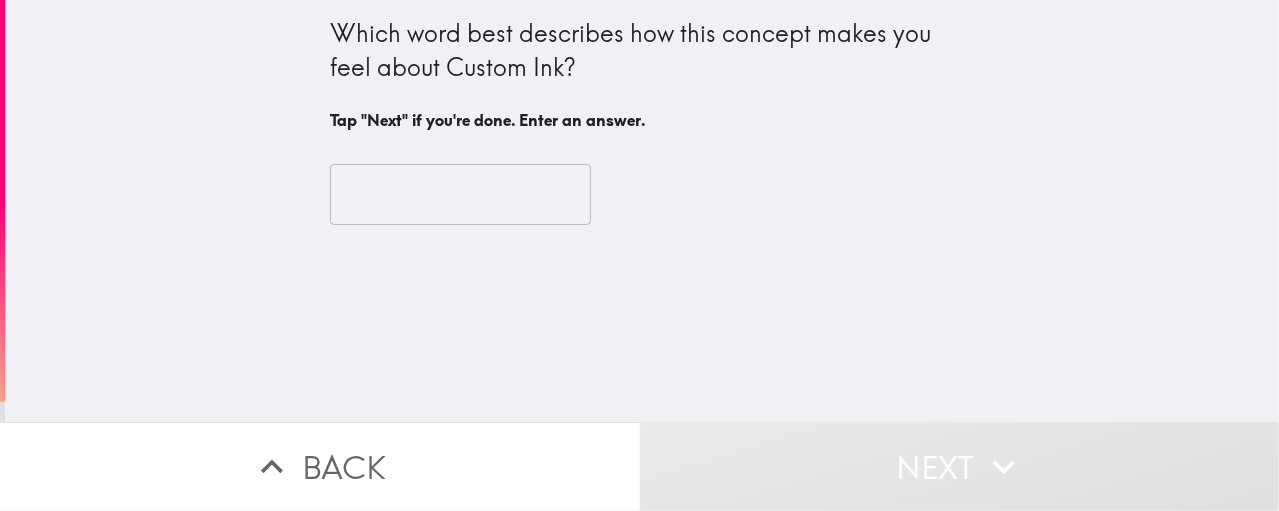 click at bounding box center (460, 195) 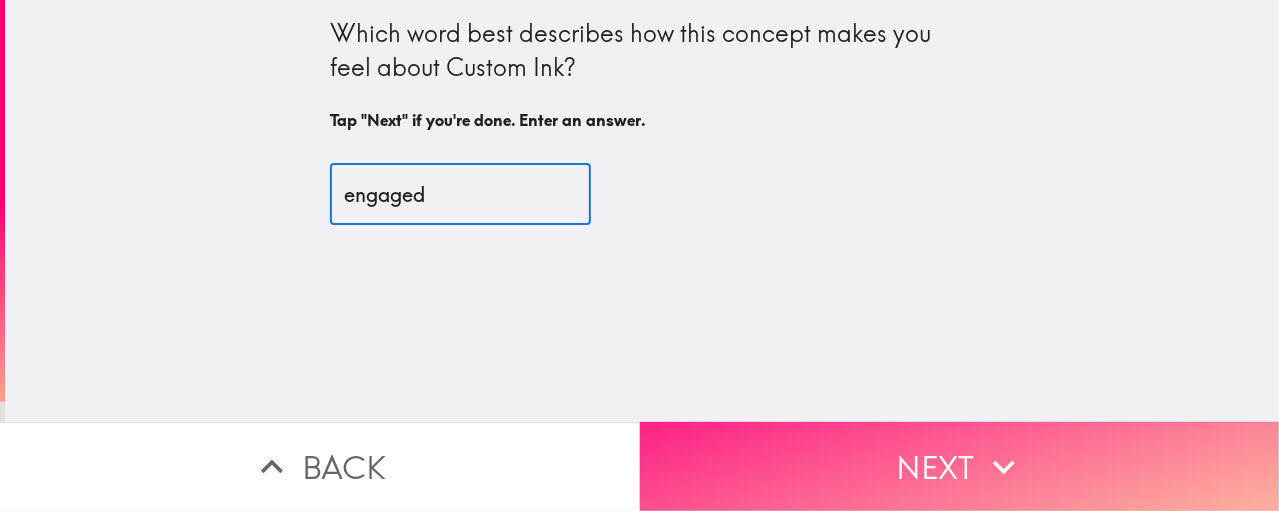 type on "engaged" 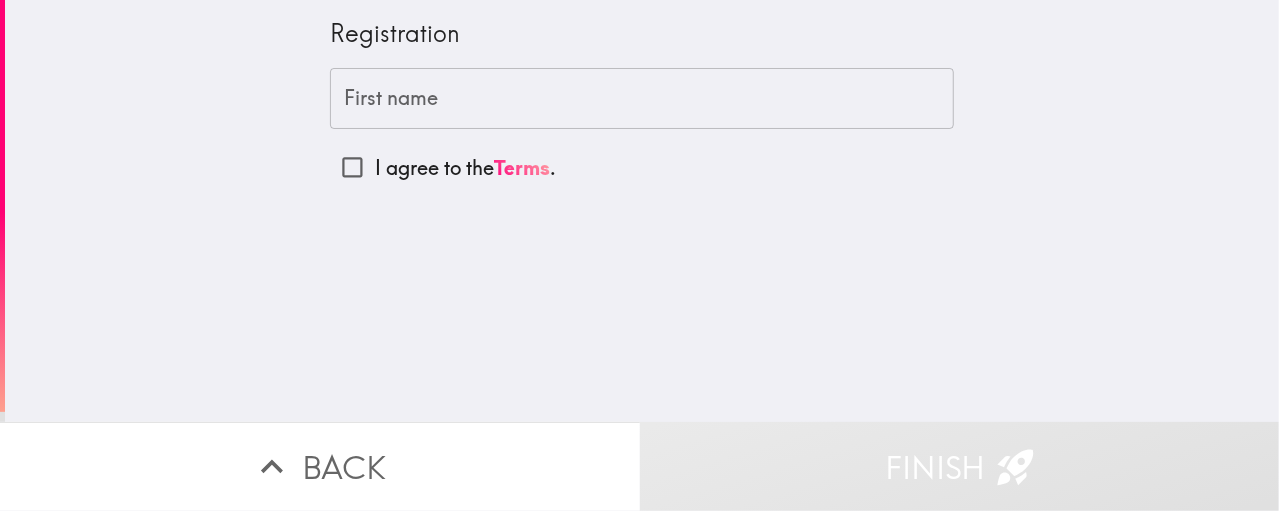 click on "First name" at bounding box center (642, 99) 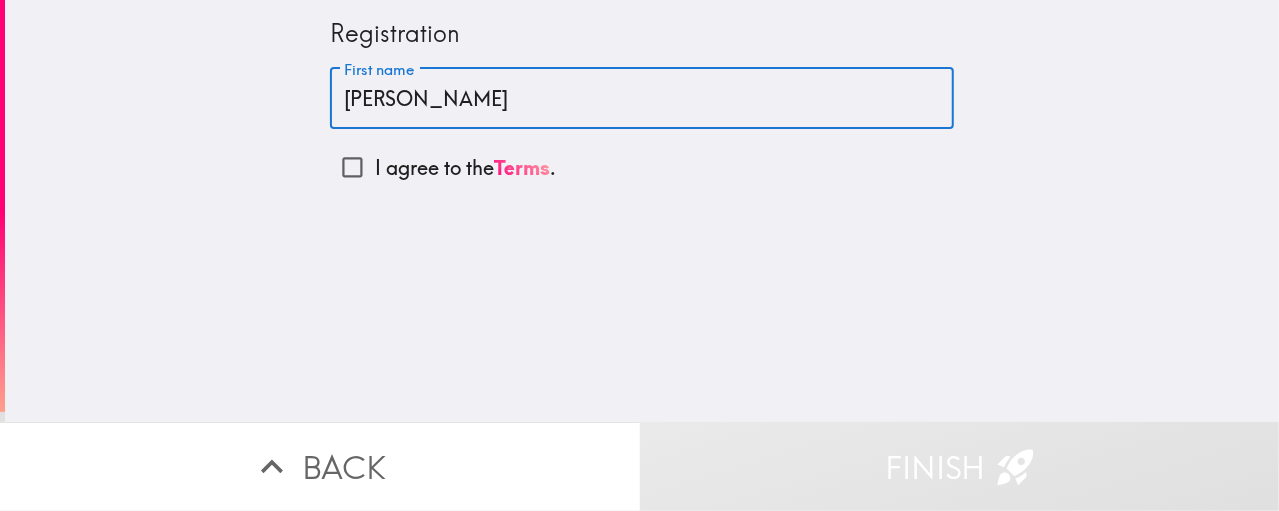 type on "[PERSON_NAME]" 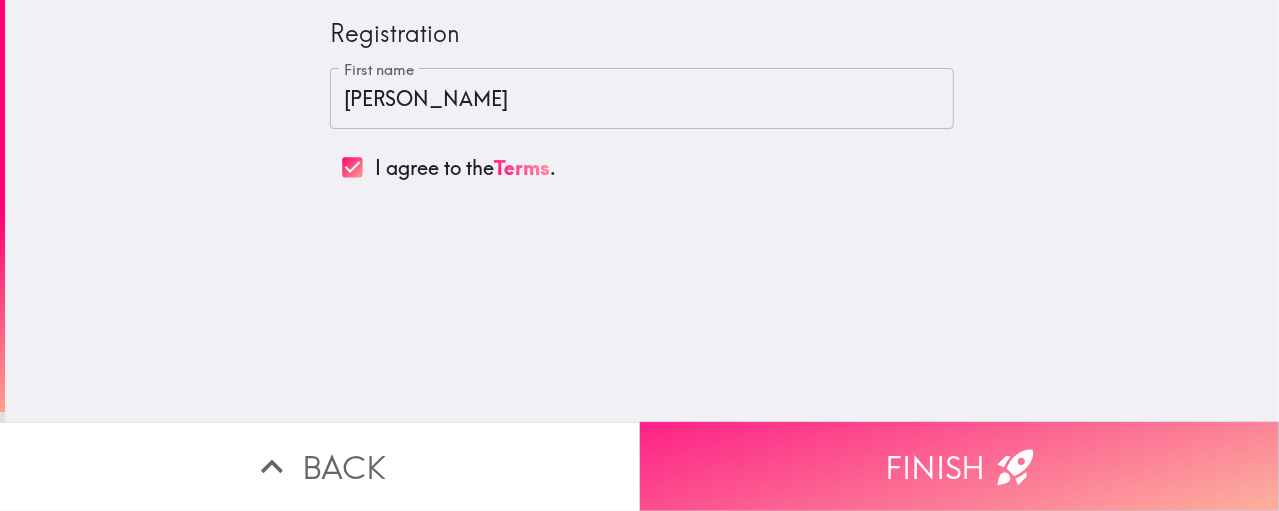 click on "Finish" at bounding box center (960, 466) 